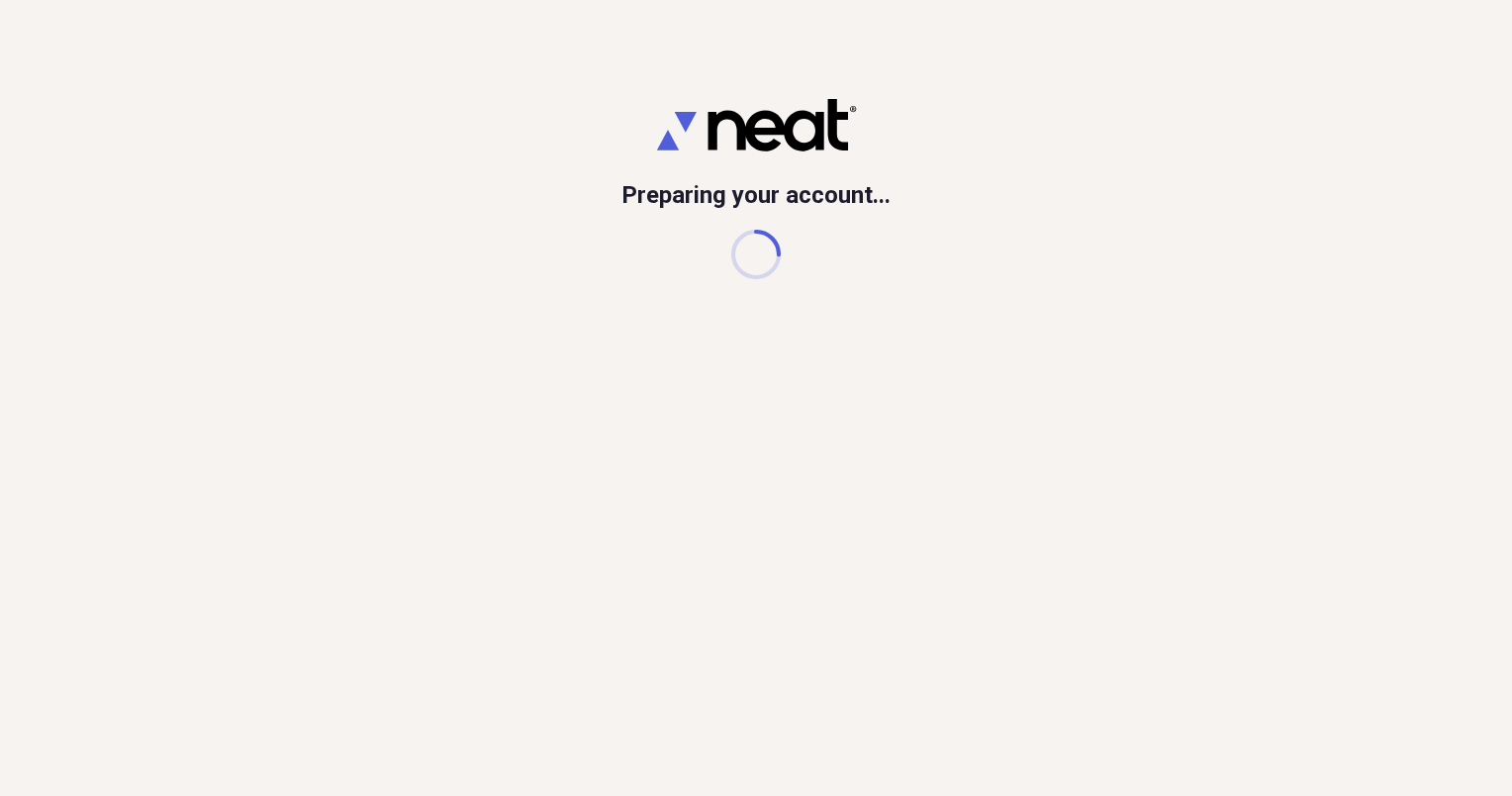 scroll, scrollTop: 0, scrollLeft: 0, axis: both 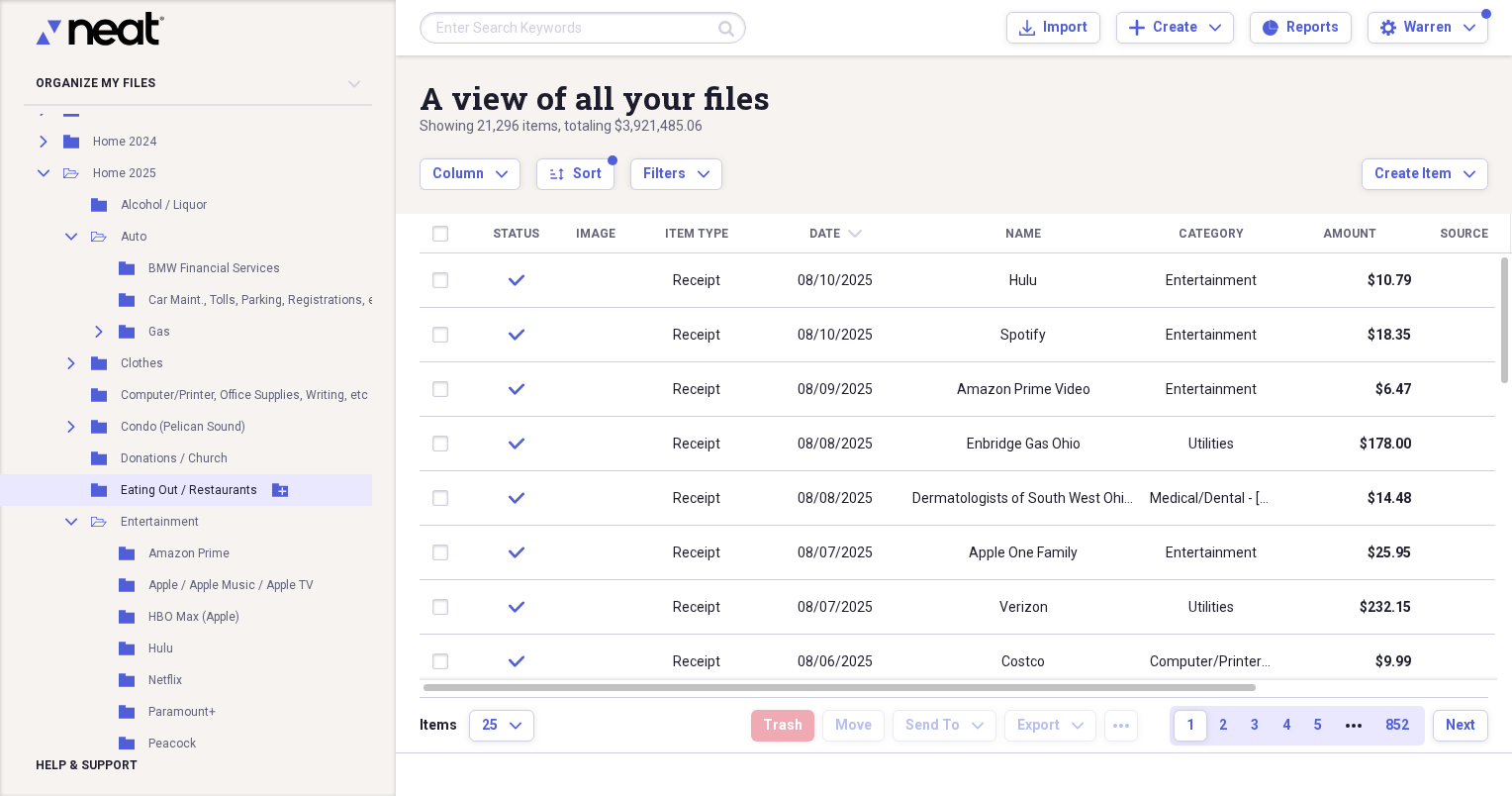 click on "Eating Out / Restaurants" at bounding box center [189, 490] 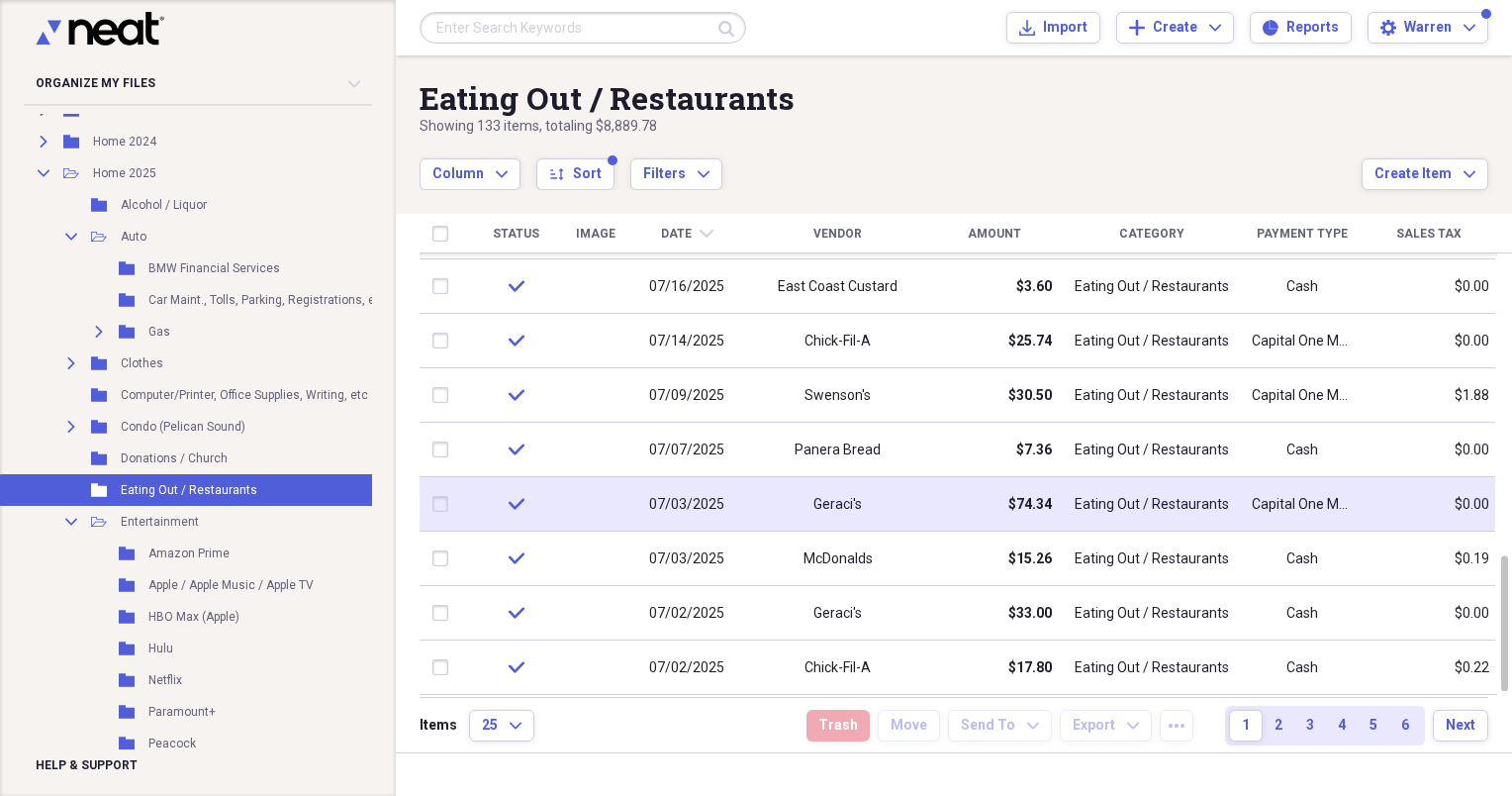 click on "Geraci's" at bounding box center (837, 505) 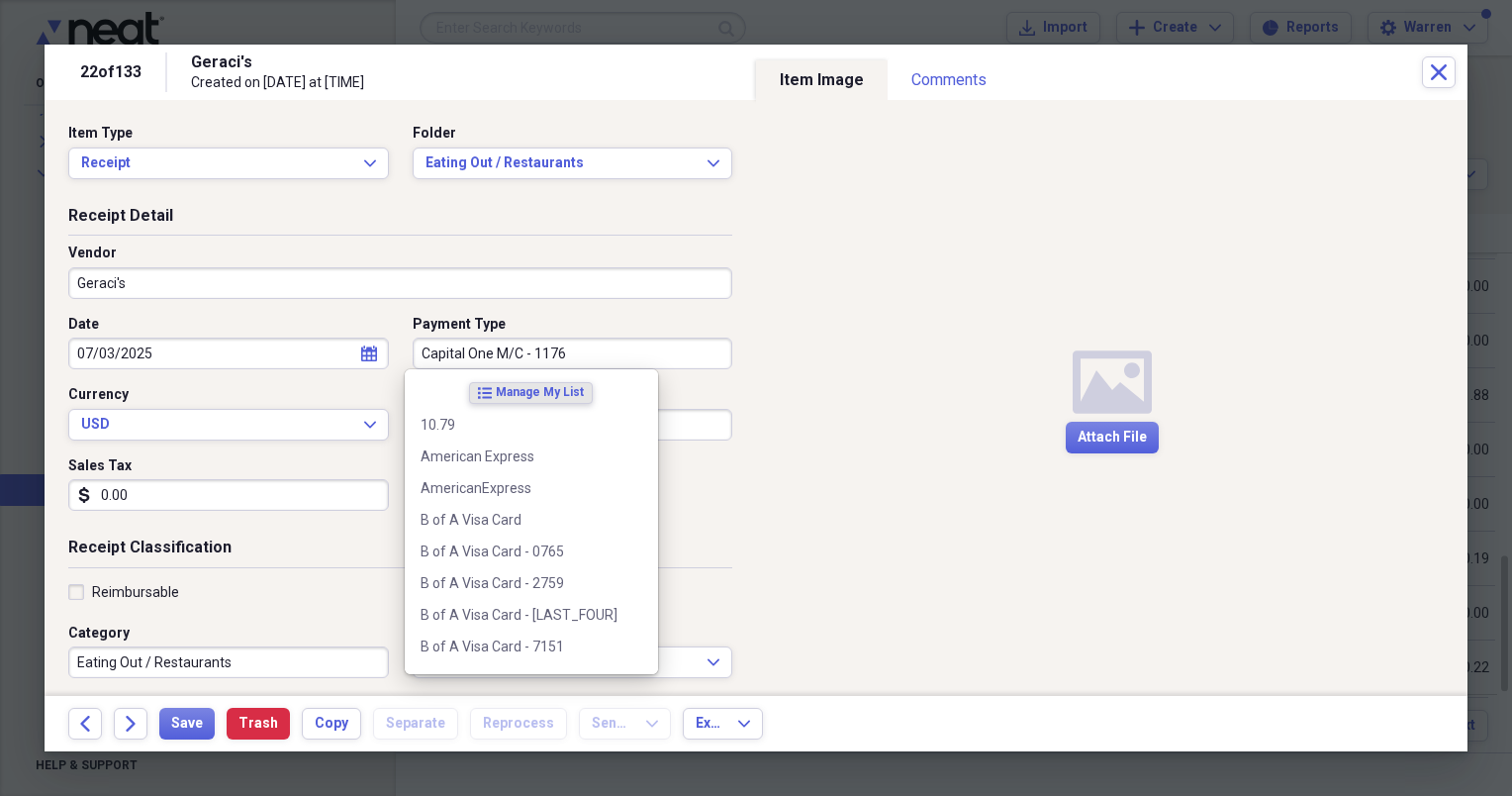 click on "Capital One M/C - 1176" at bounding box center (573, 353) 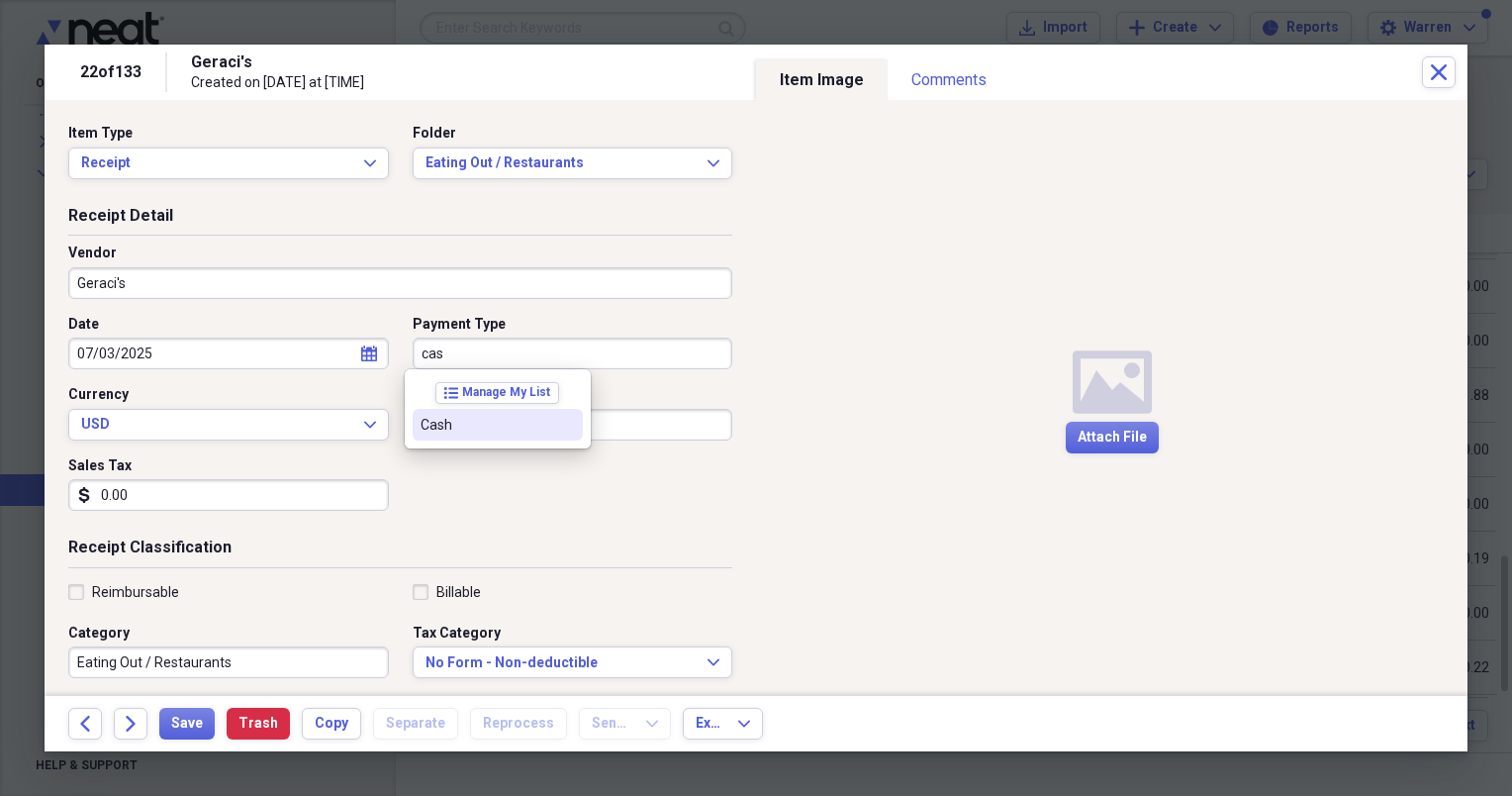 click on "Cash" at bounding box center [486, 425] 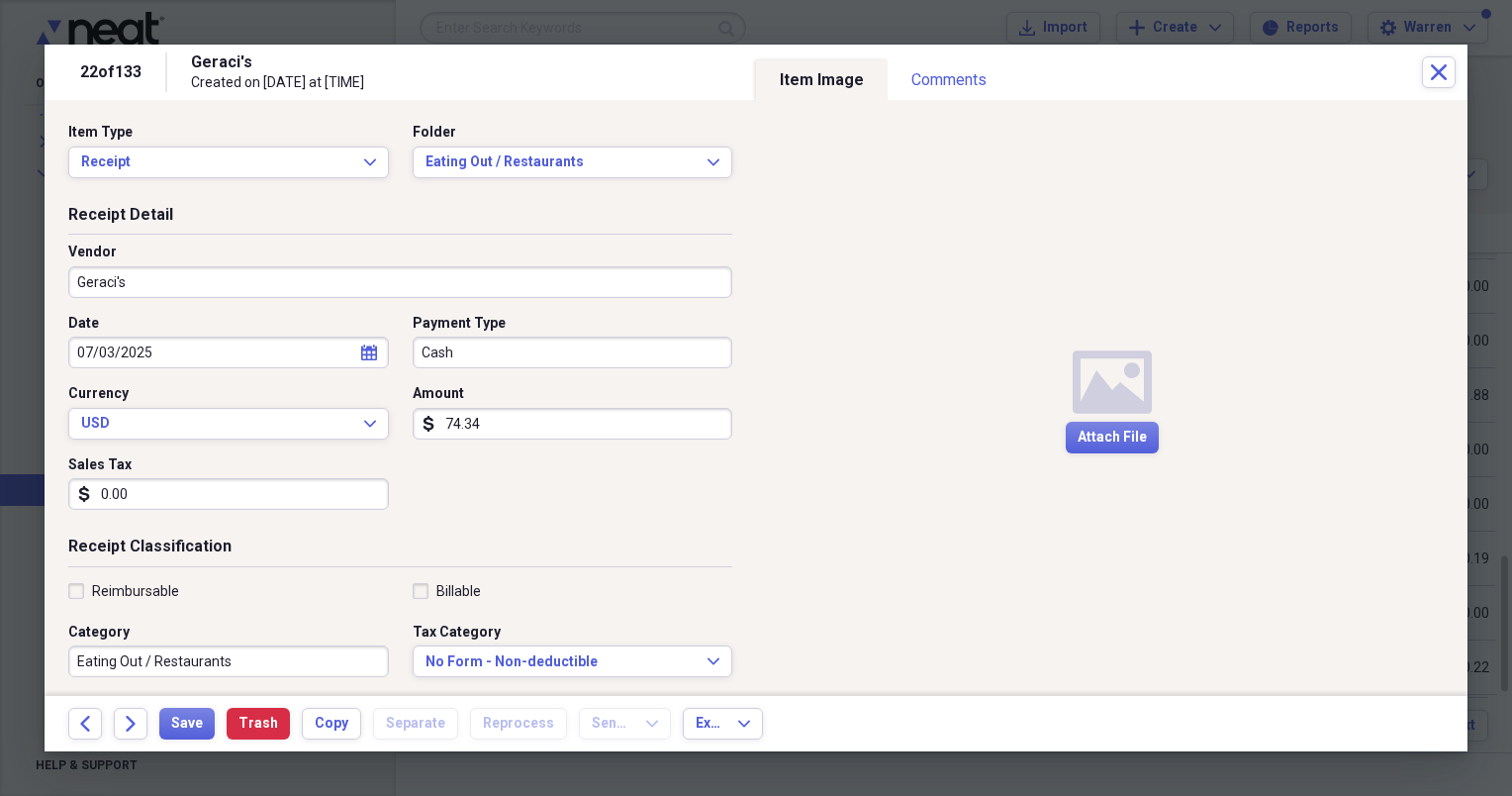 scroll, scrollTop: 0, scrollLeft: 0, axis: both 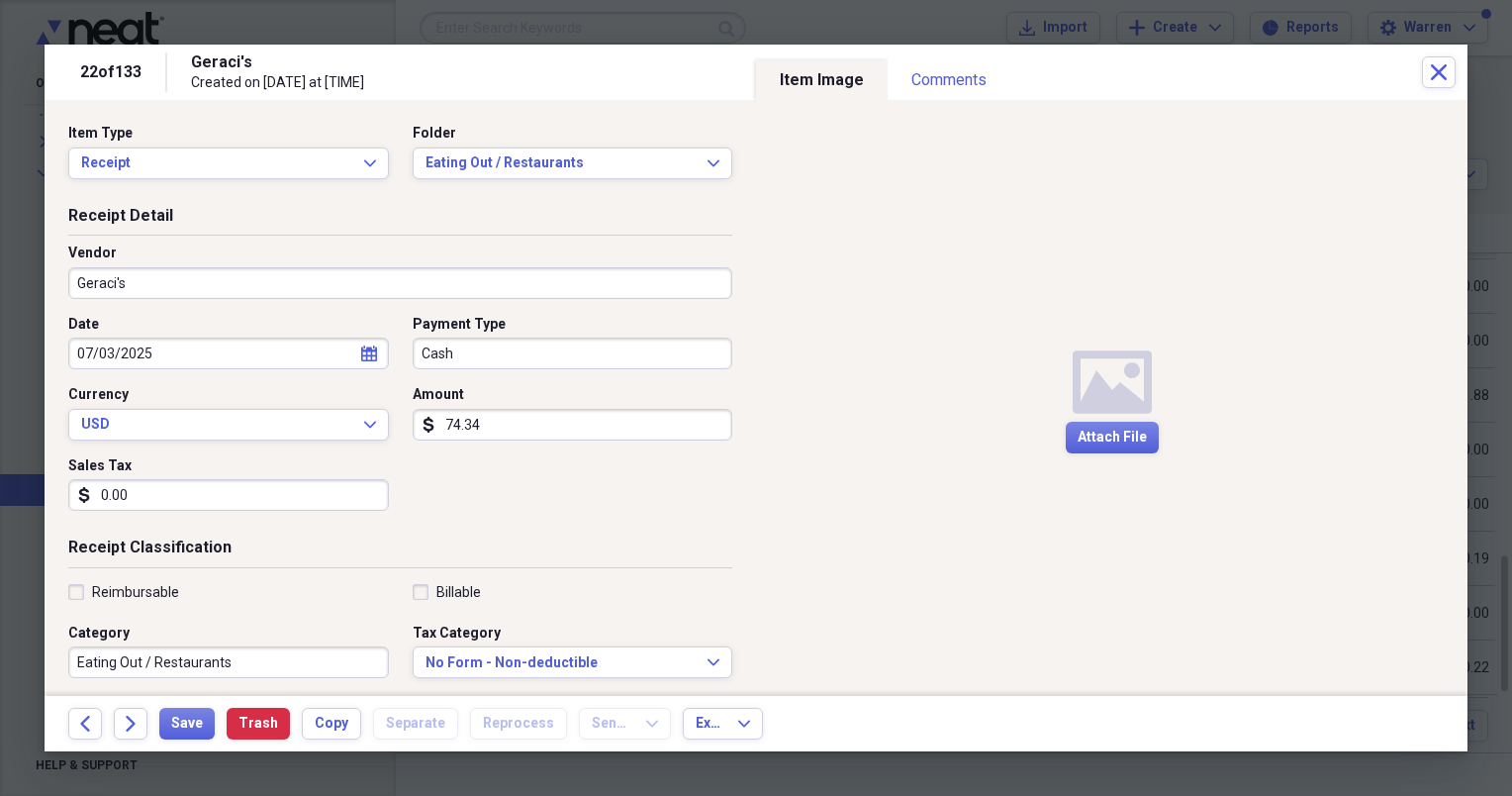 click 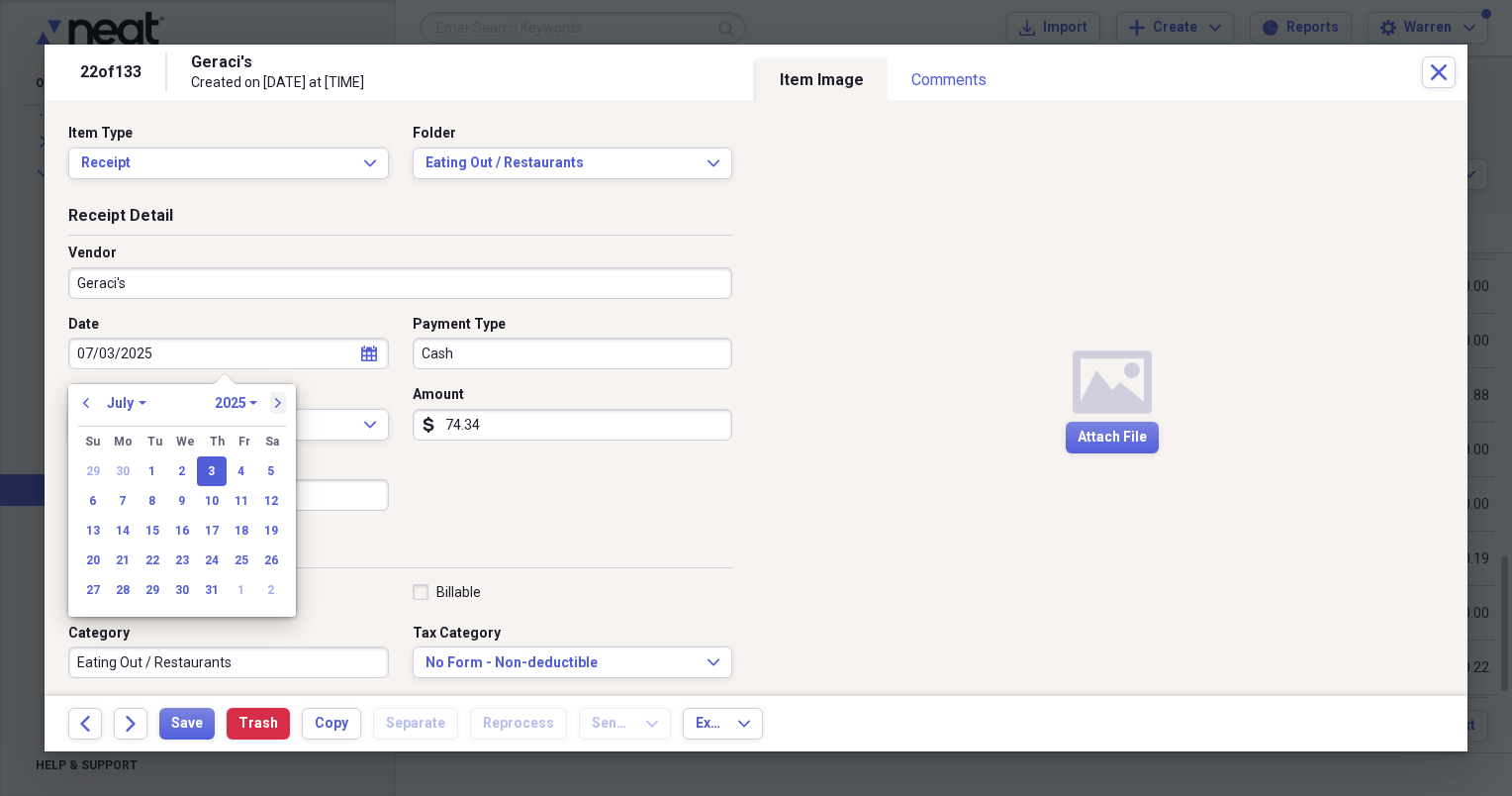 click on "next" at bounding box center (278, 403) 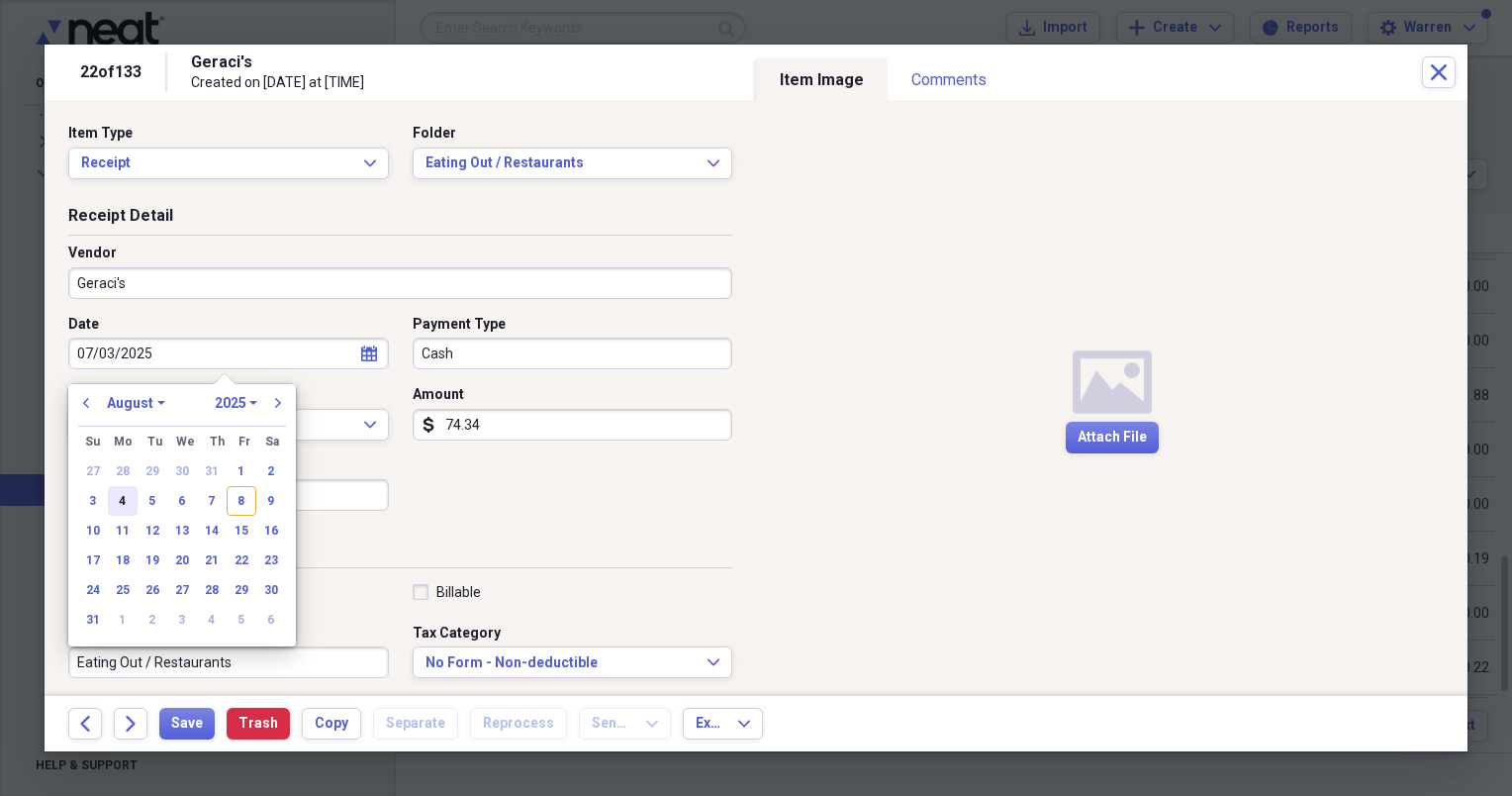 click on "4" at bounding box center [123, 501] 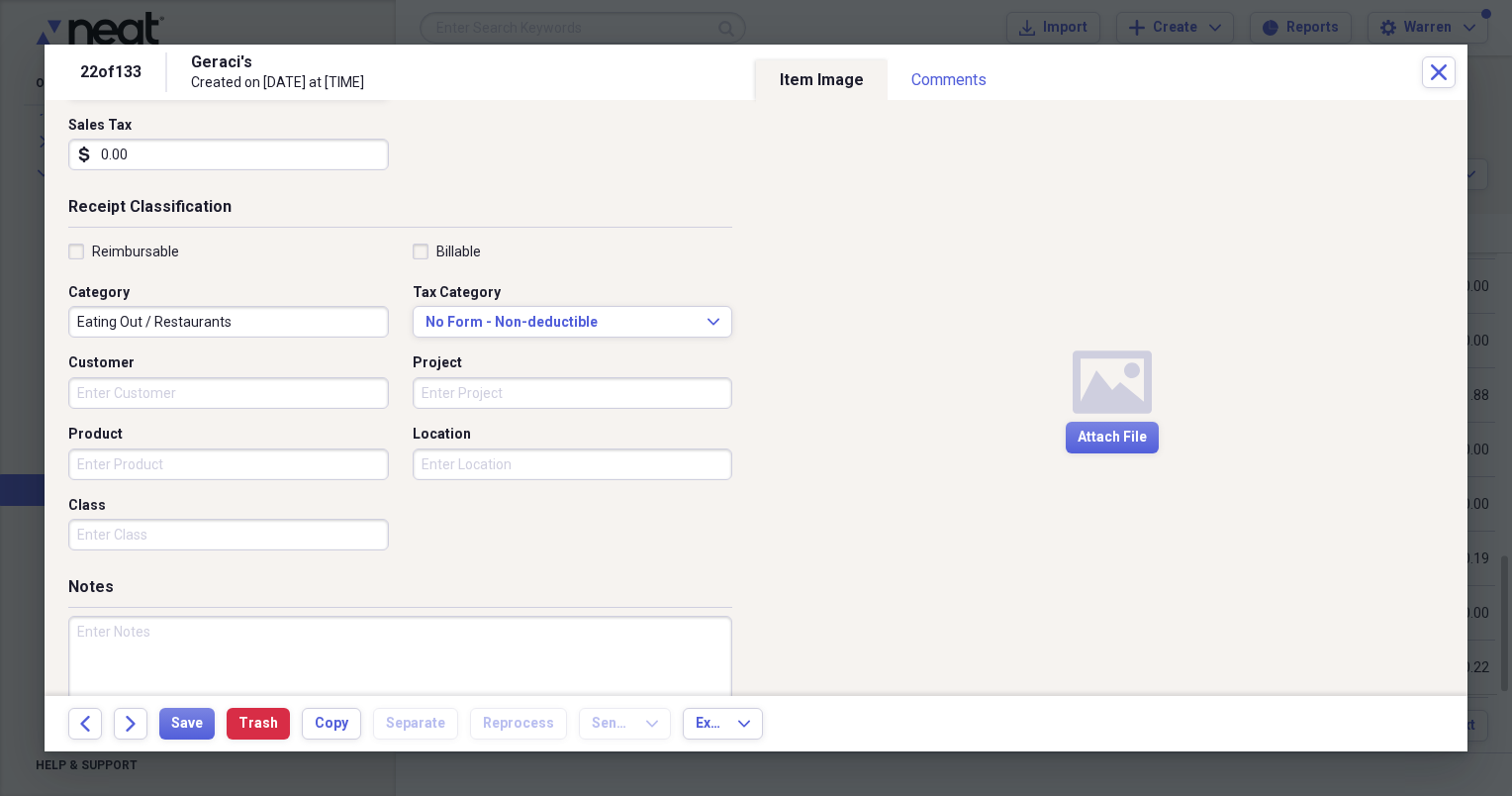 scroll, scrollTop: 413, scrollLeft: 0, axis: vertical 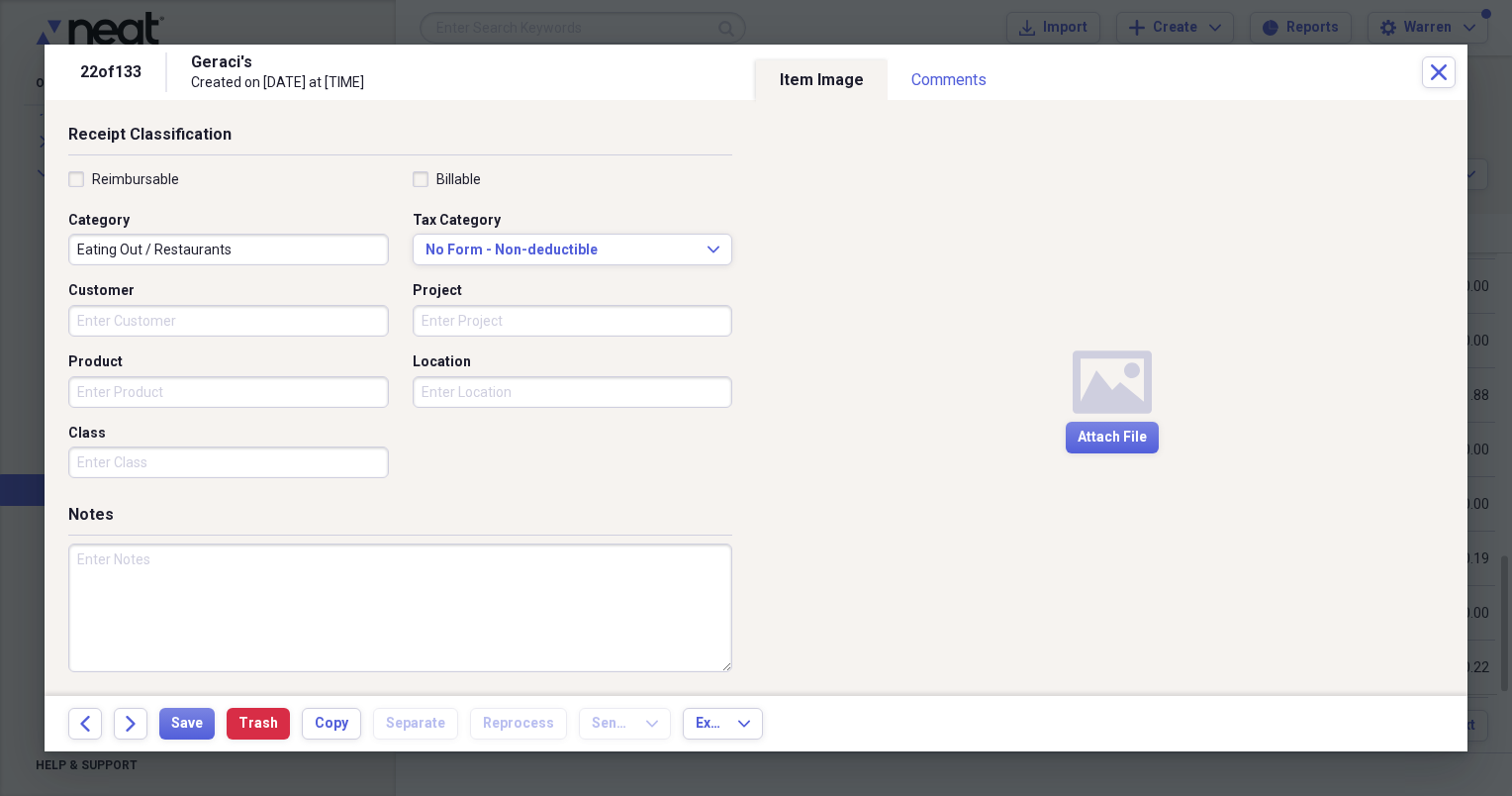 click at bounding box center (400, 608) 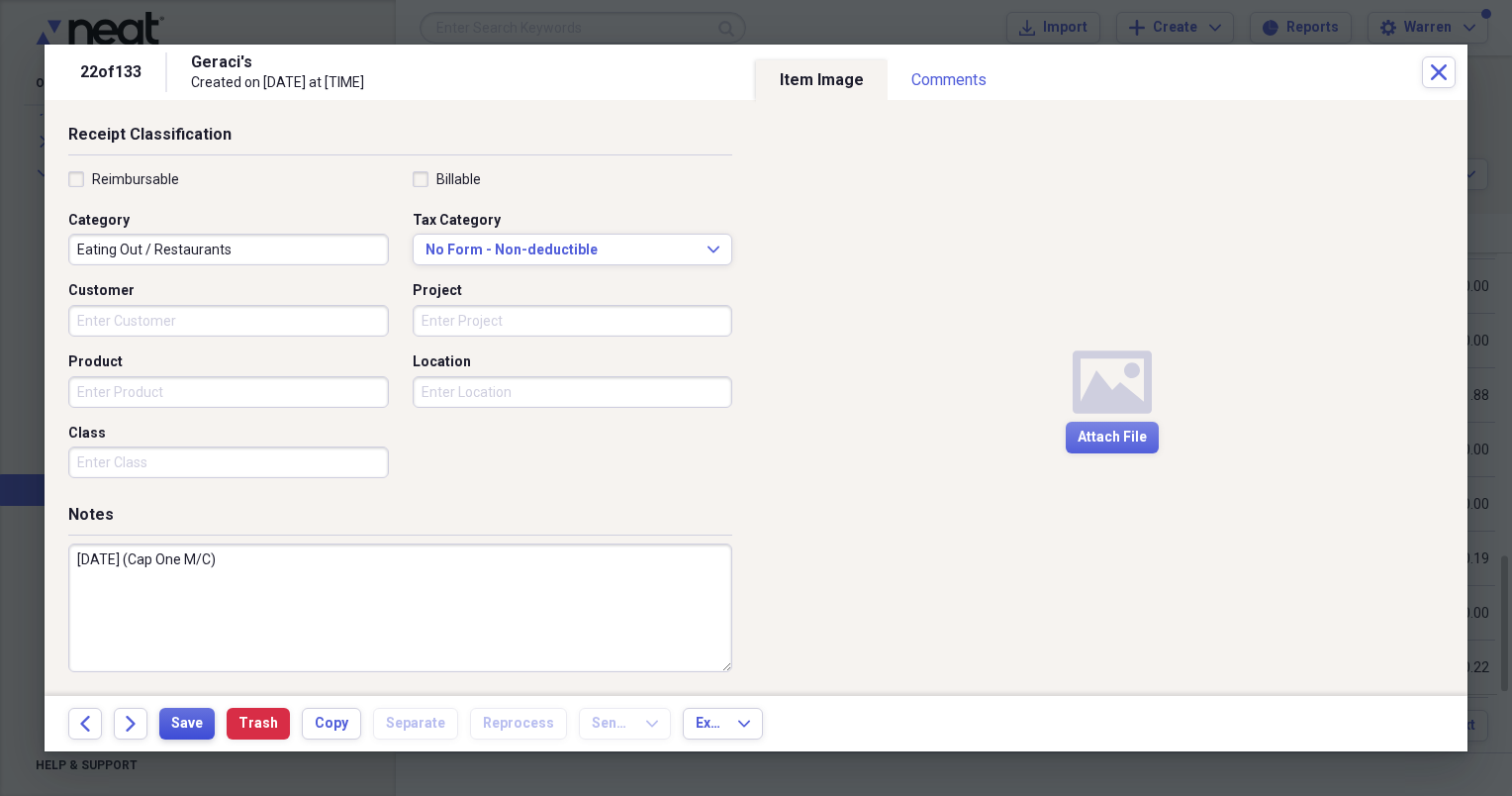 type on "[DATE] (Cap One M/C)" 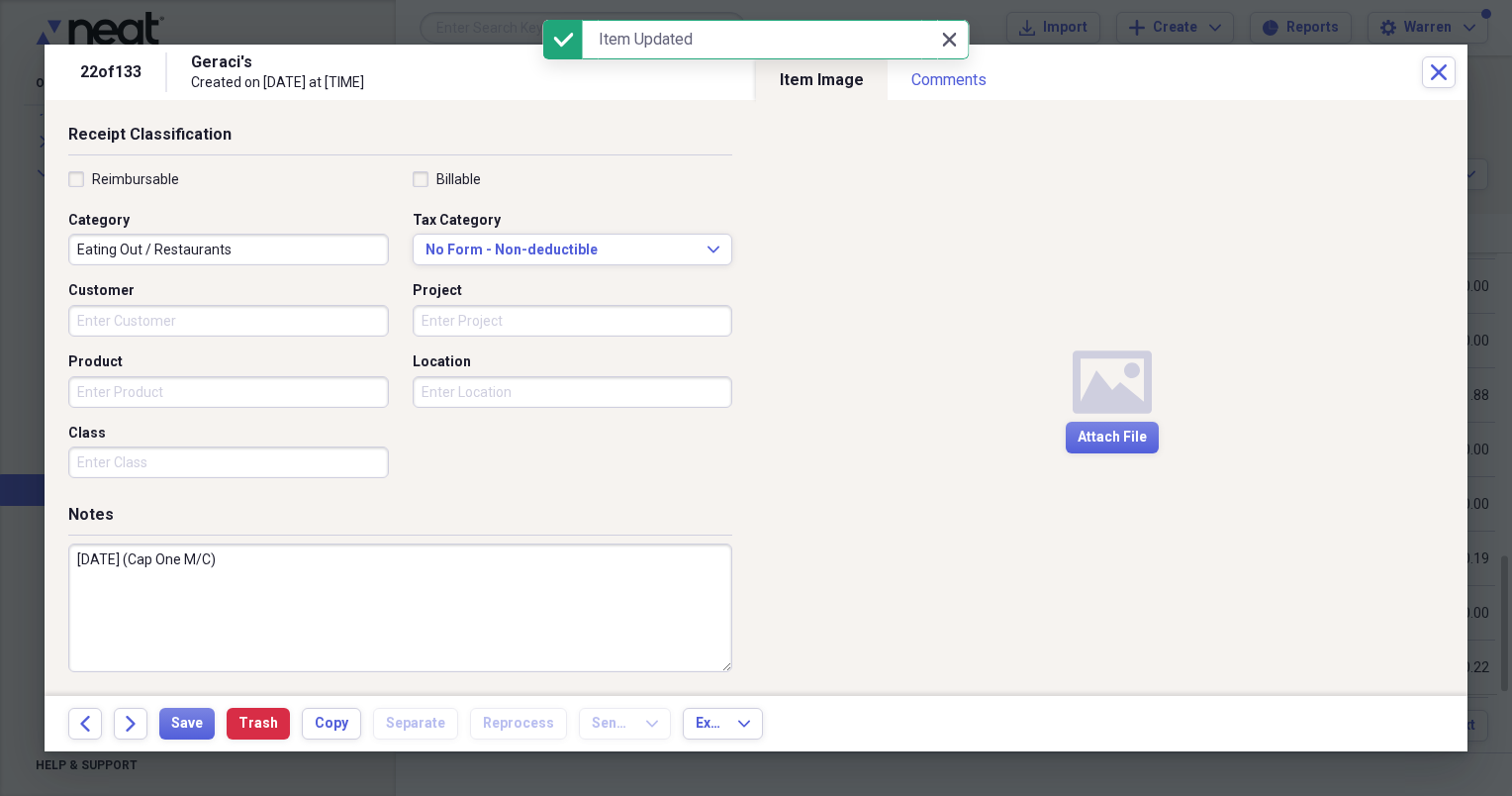 click 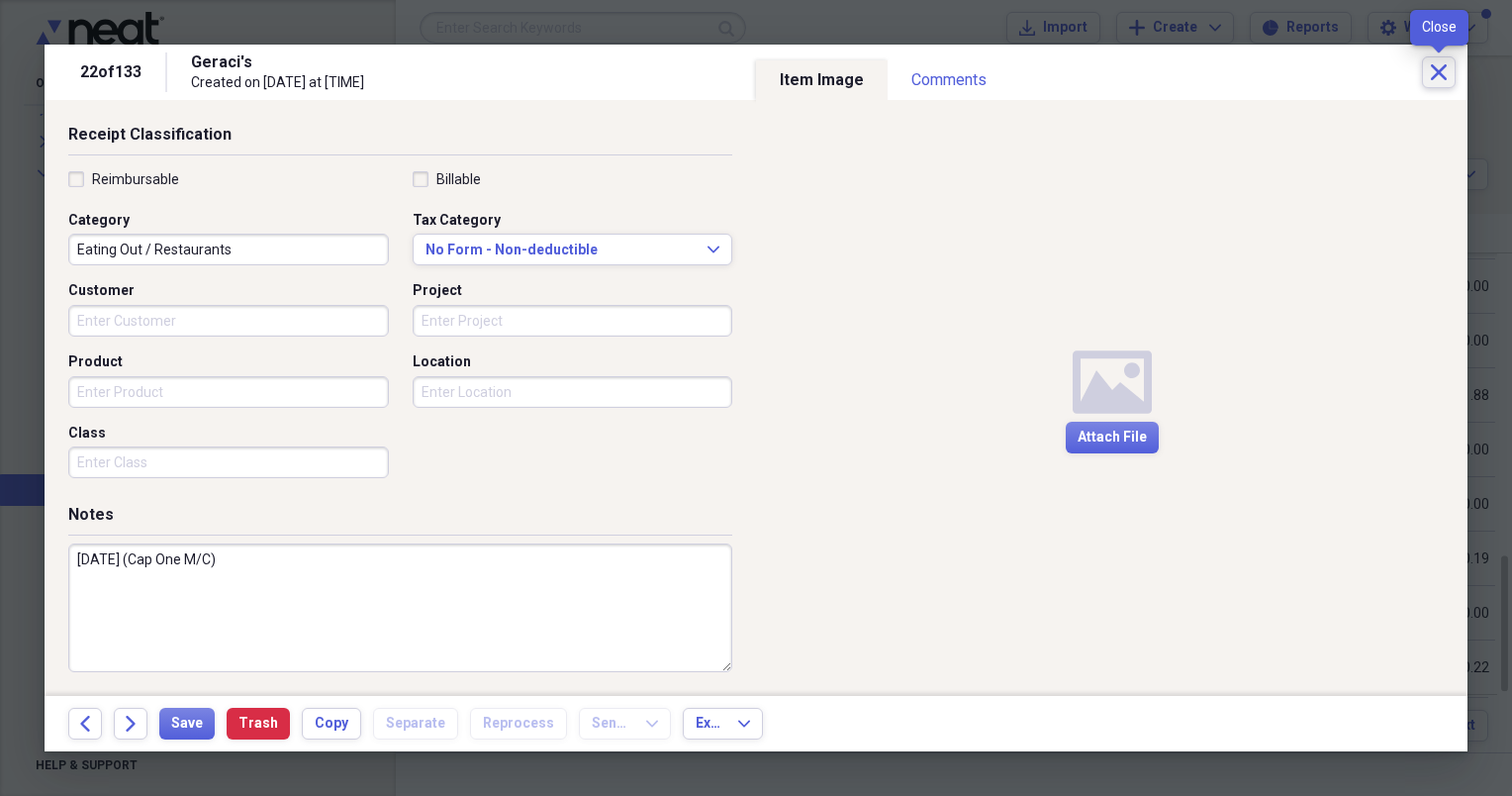 click 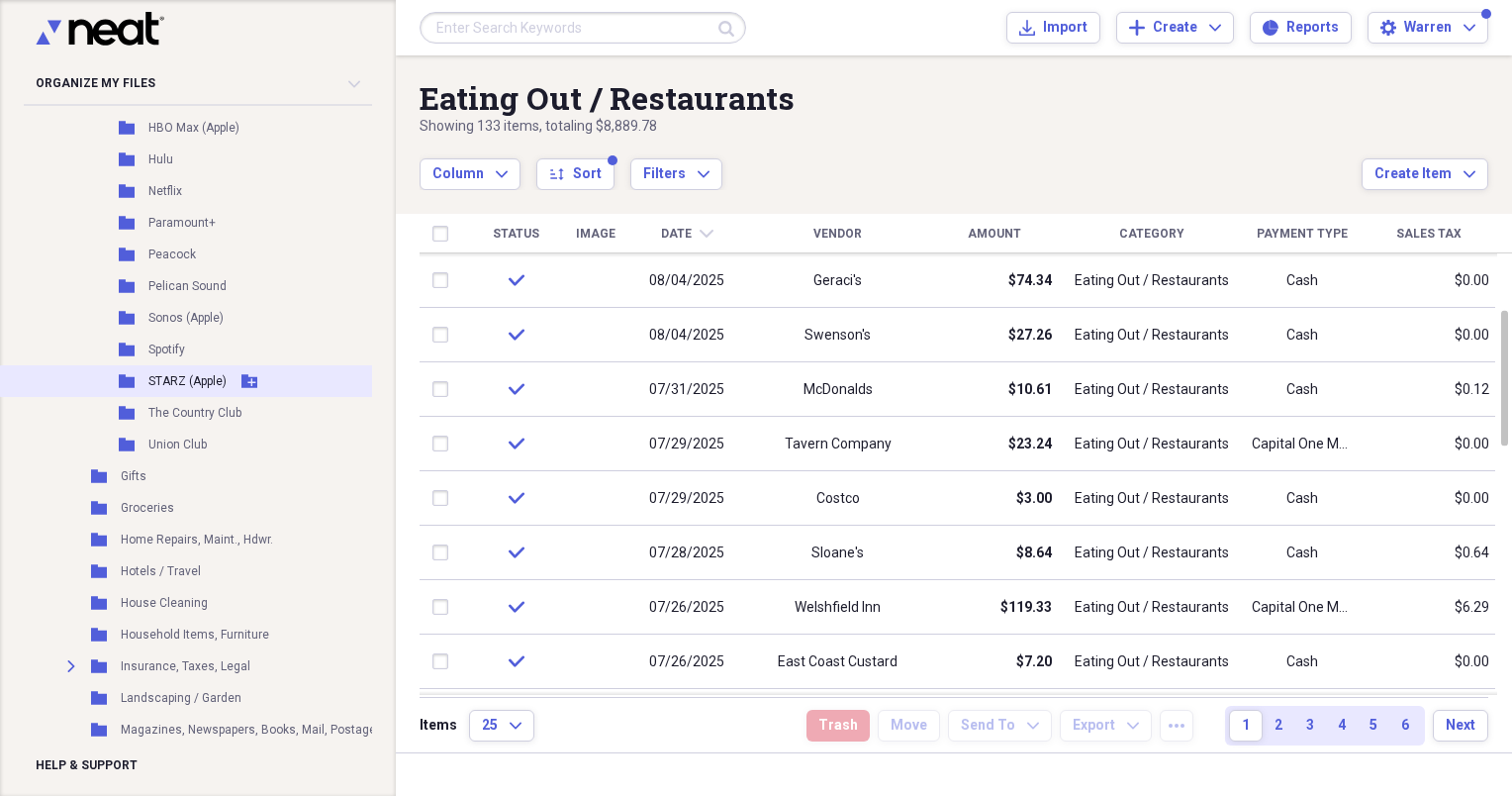 scroll, scrollTop: 990, scrollLeft: 0, axis: vertical 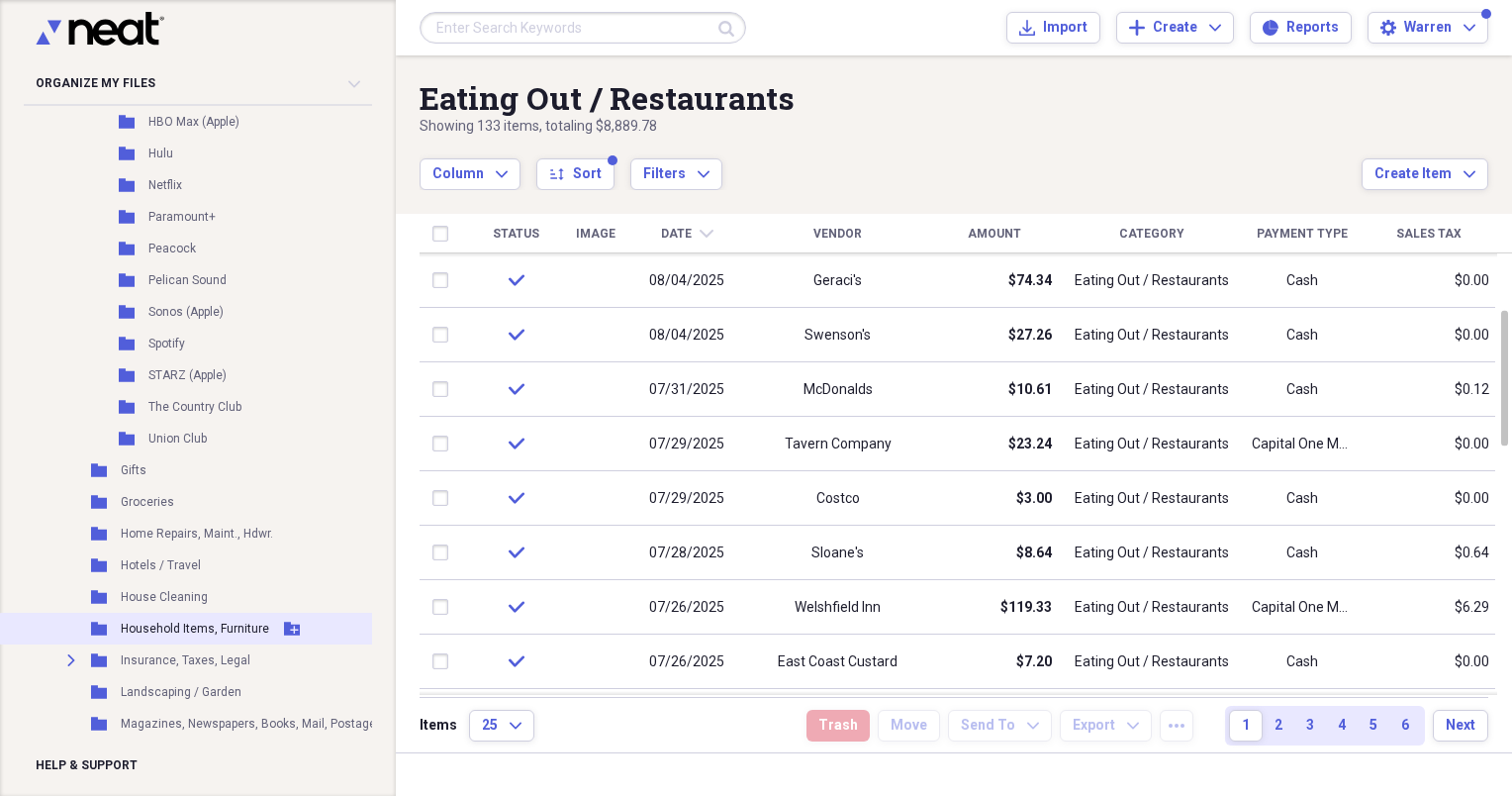 click on "Household Items, Furniture" at bounding box center (195, 629) 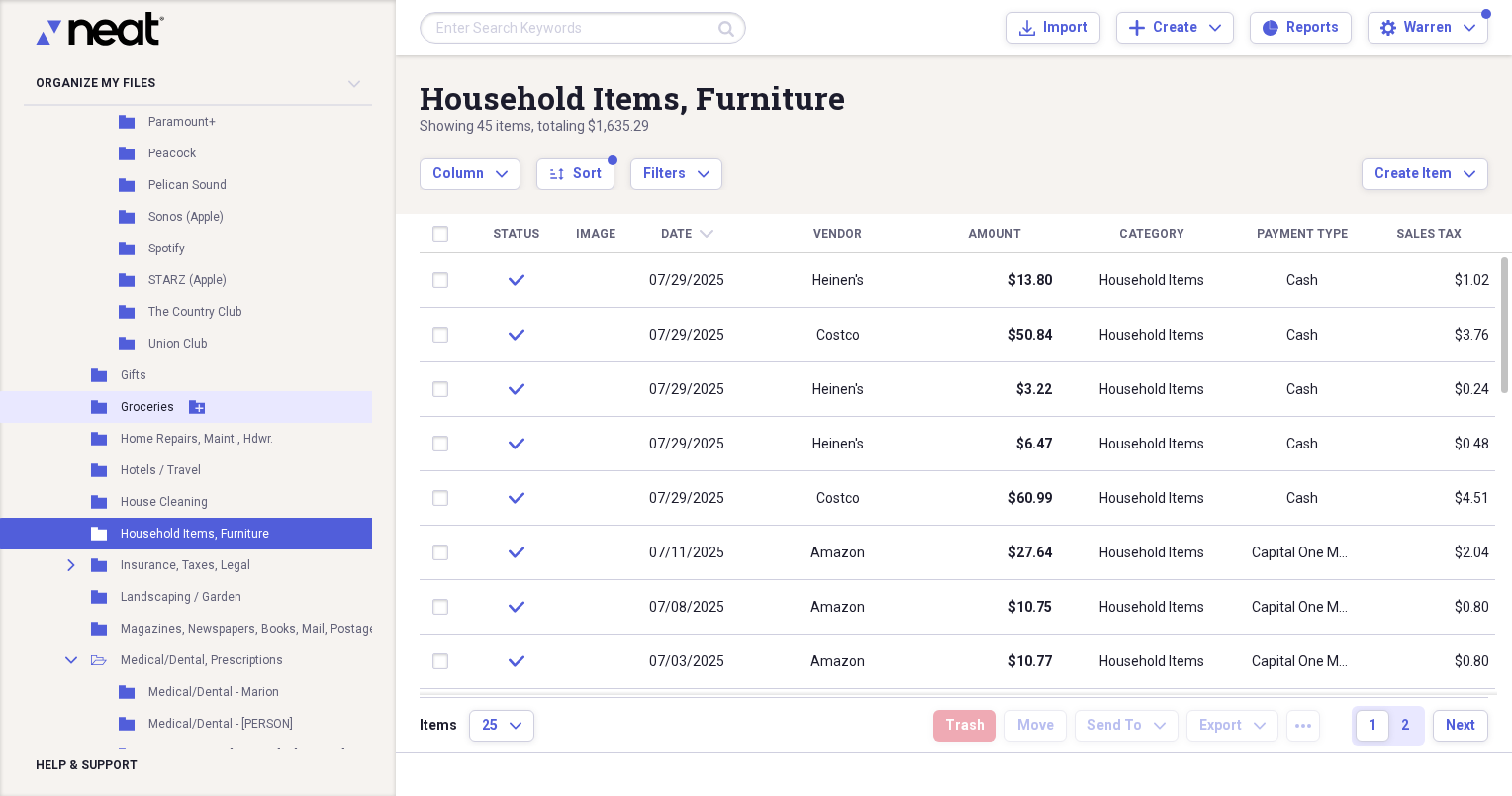 scroll, scrollTop: 1089, scrollLeft: 0, axis: vertical 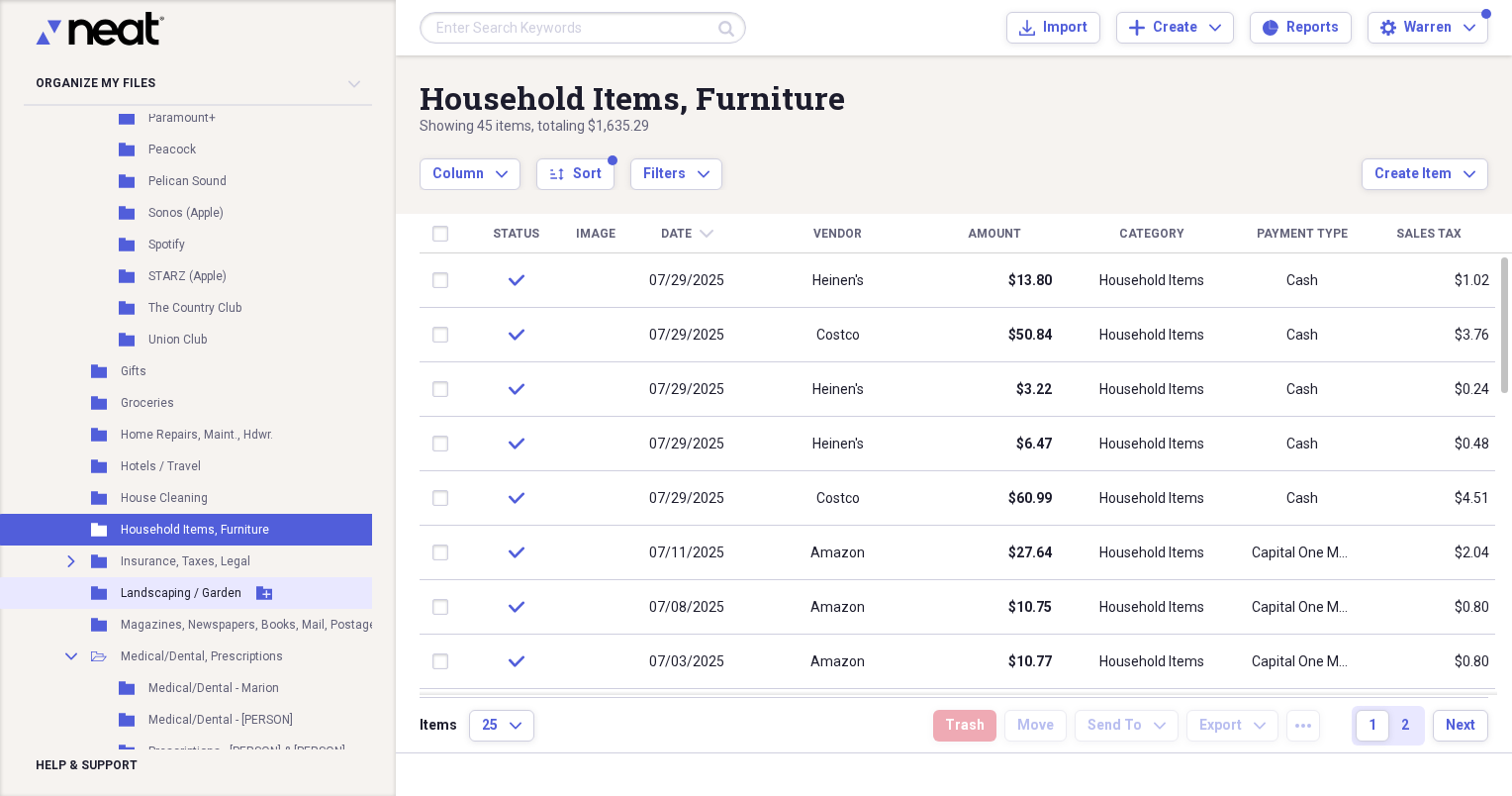 click on "Landscaping / Garden" at bounding box center [181, 593] 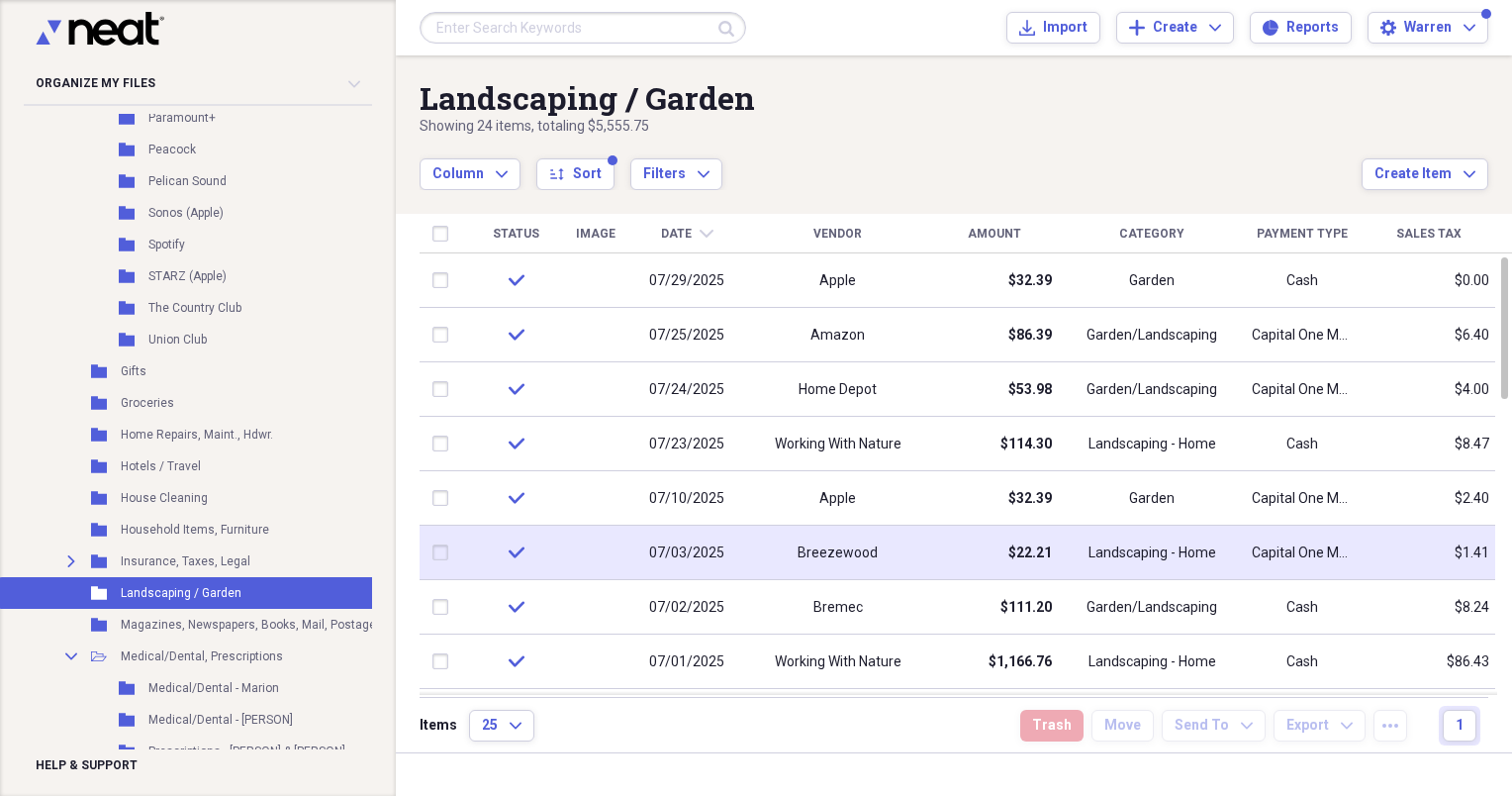 click on "Breezewood" at bounding box center [837, 553] 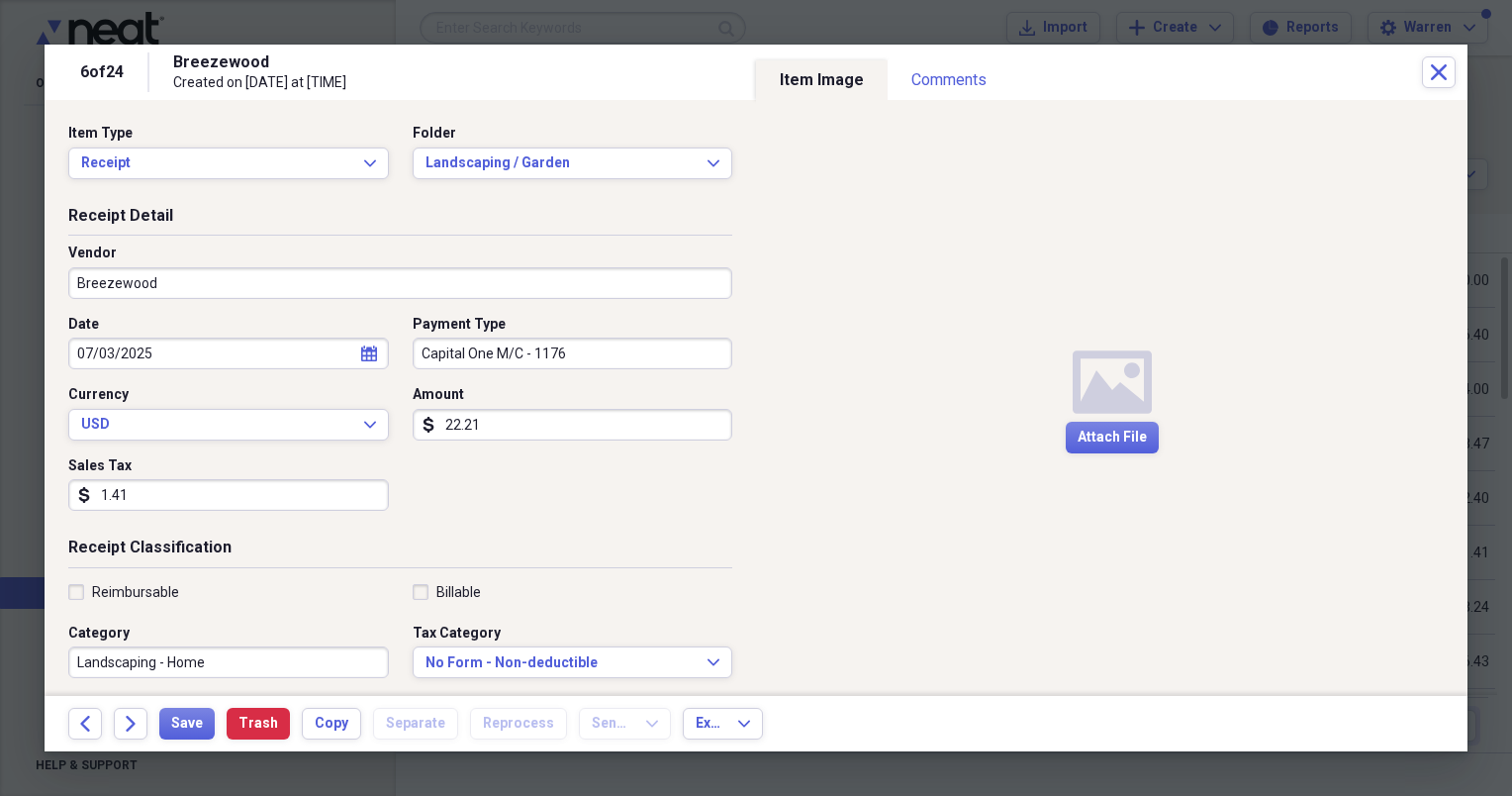 click on "calendar" 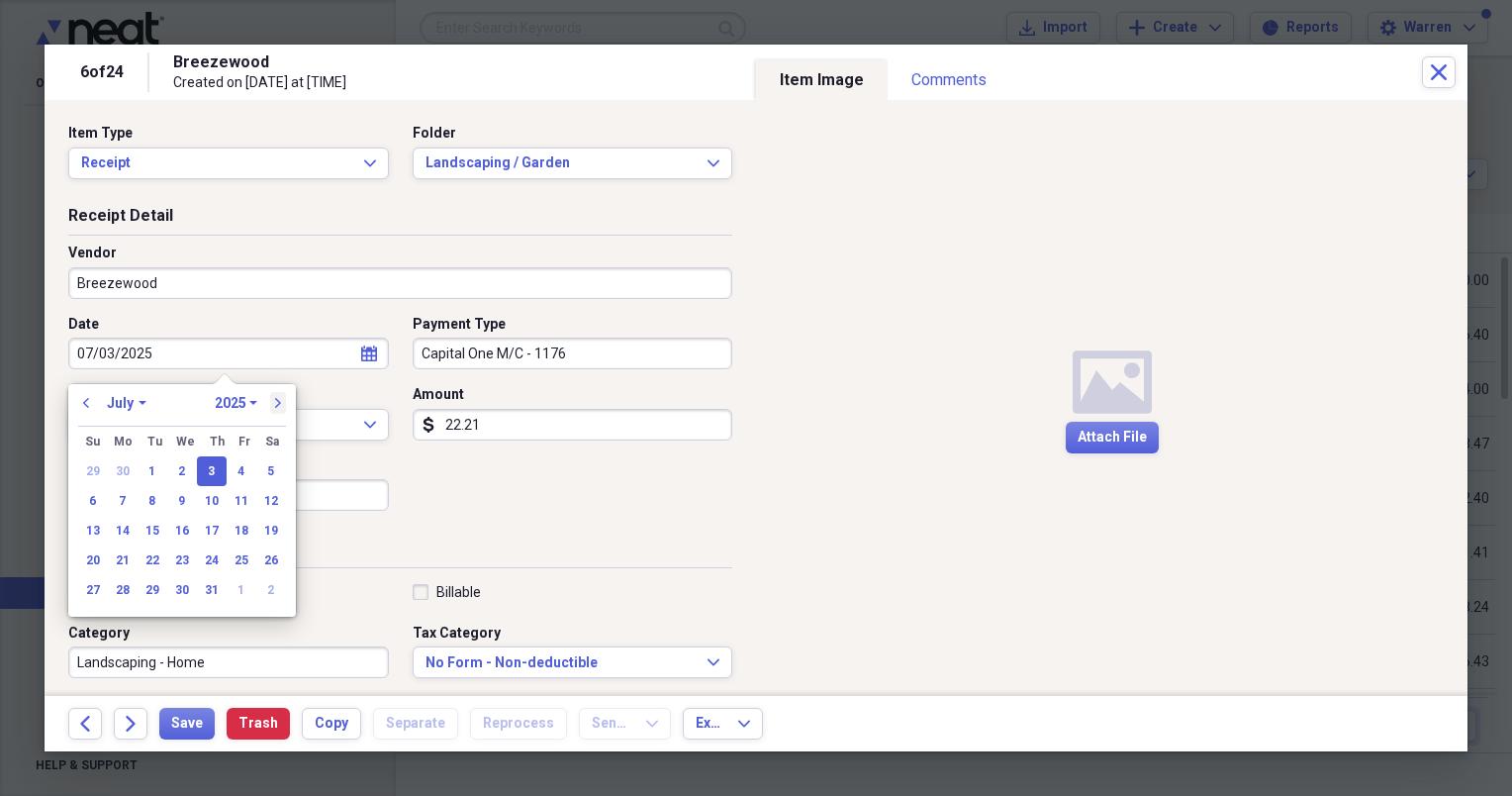 click on "next" at bounding box center [278, 403] 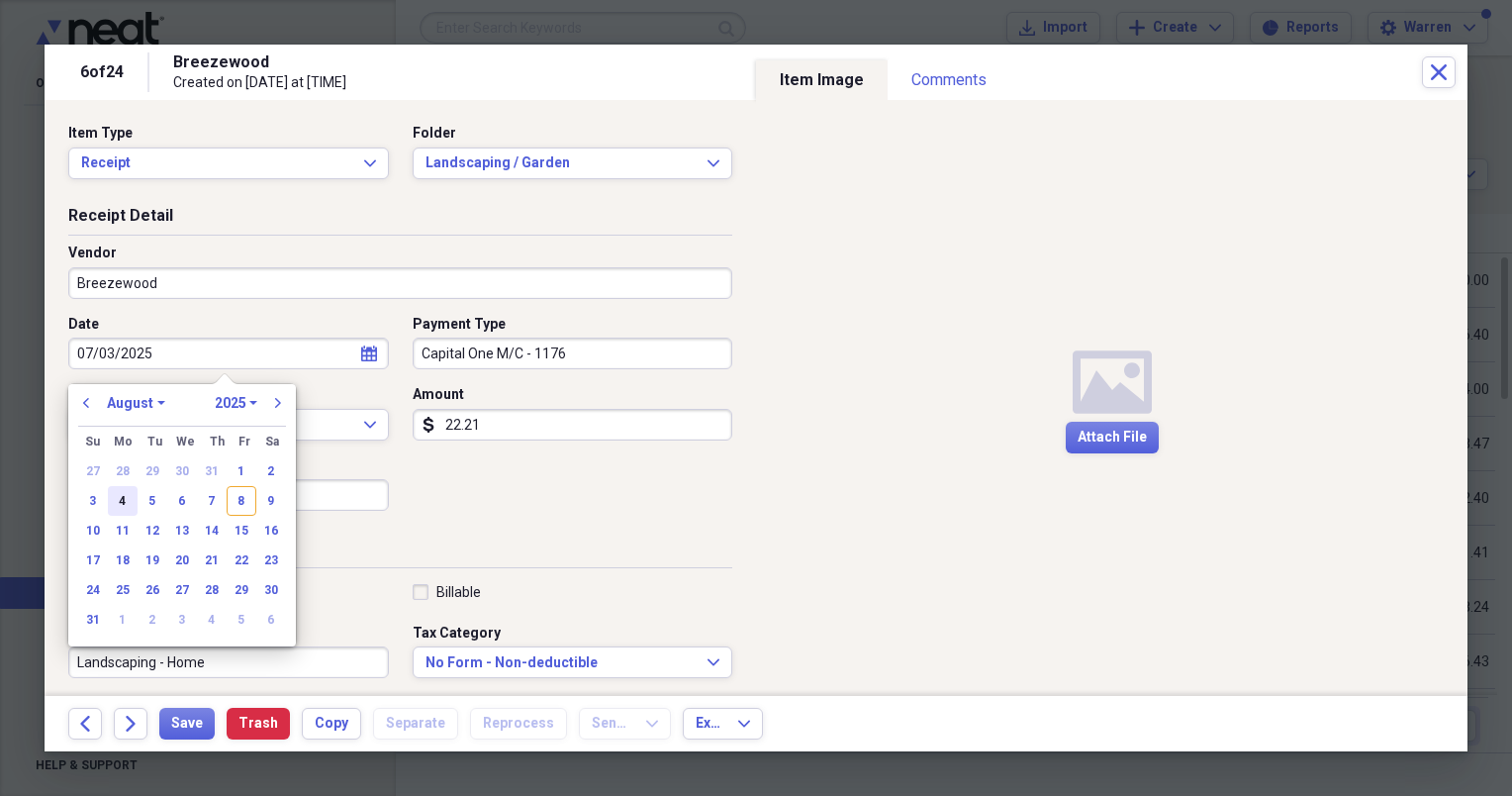 click on "4" at bounding box center (123, 501) 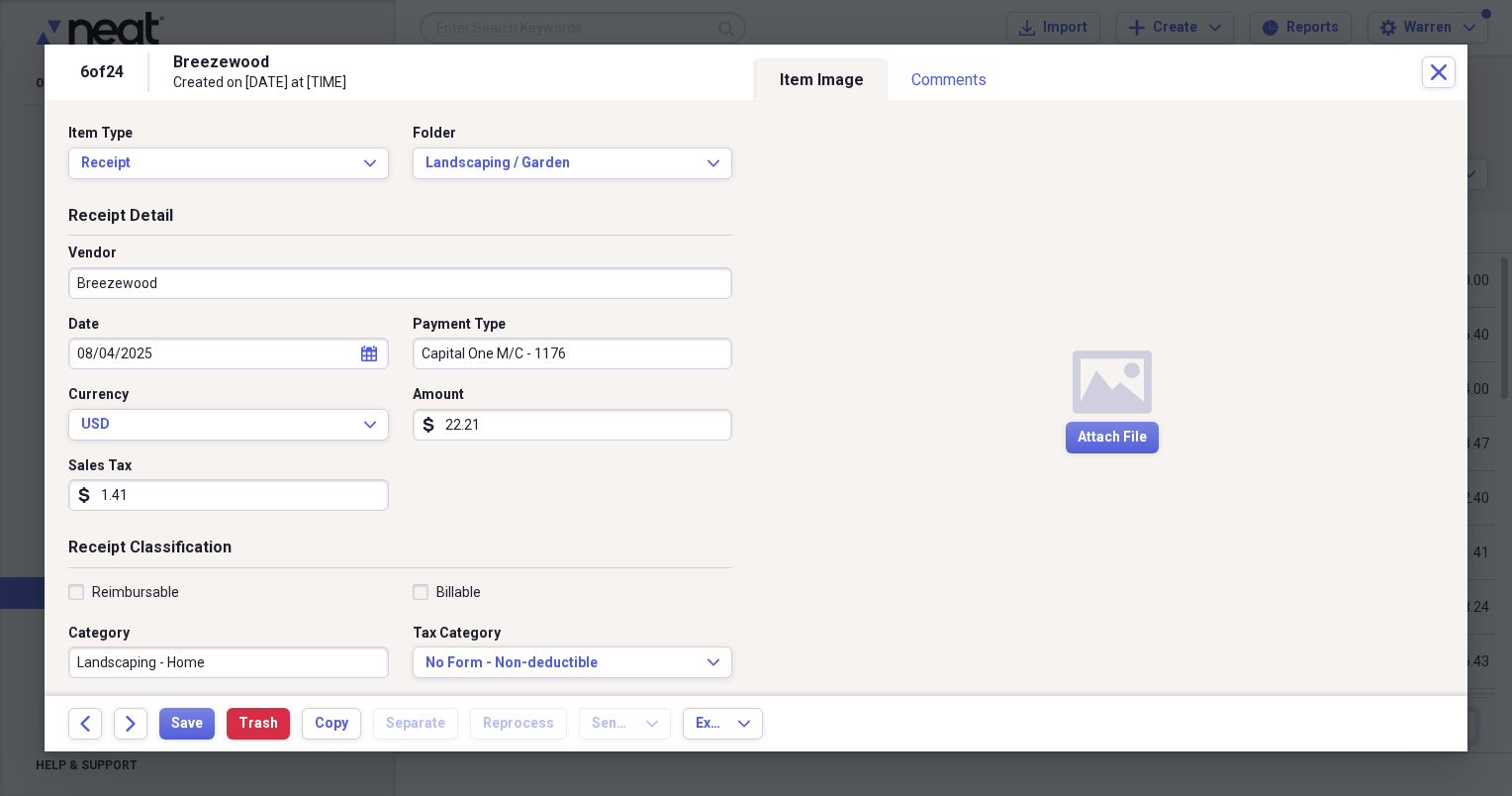 type on "08/04/2025" 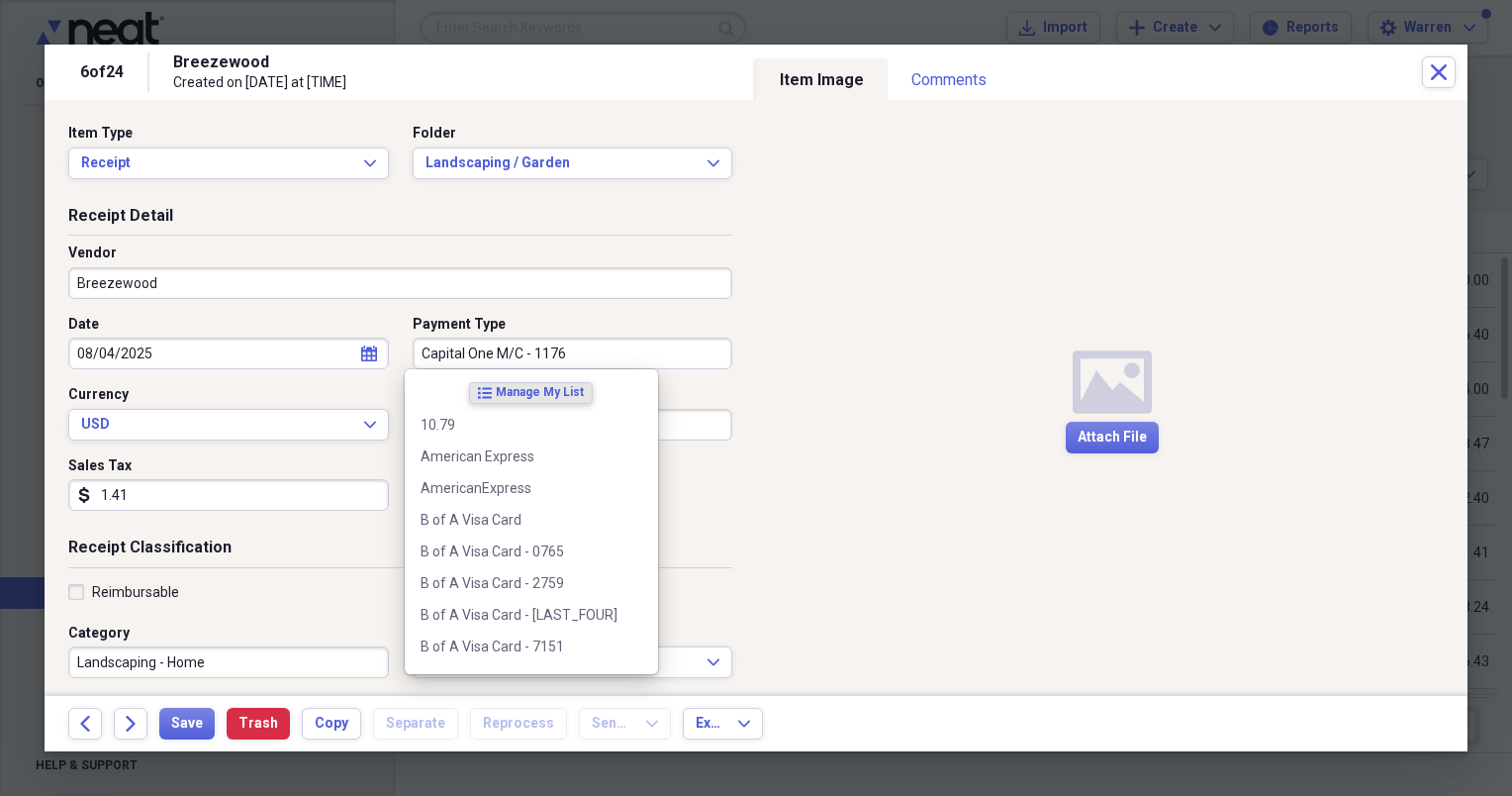 click on "Capital One M/C - 1176" at bounding box center (573, 353) 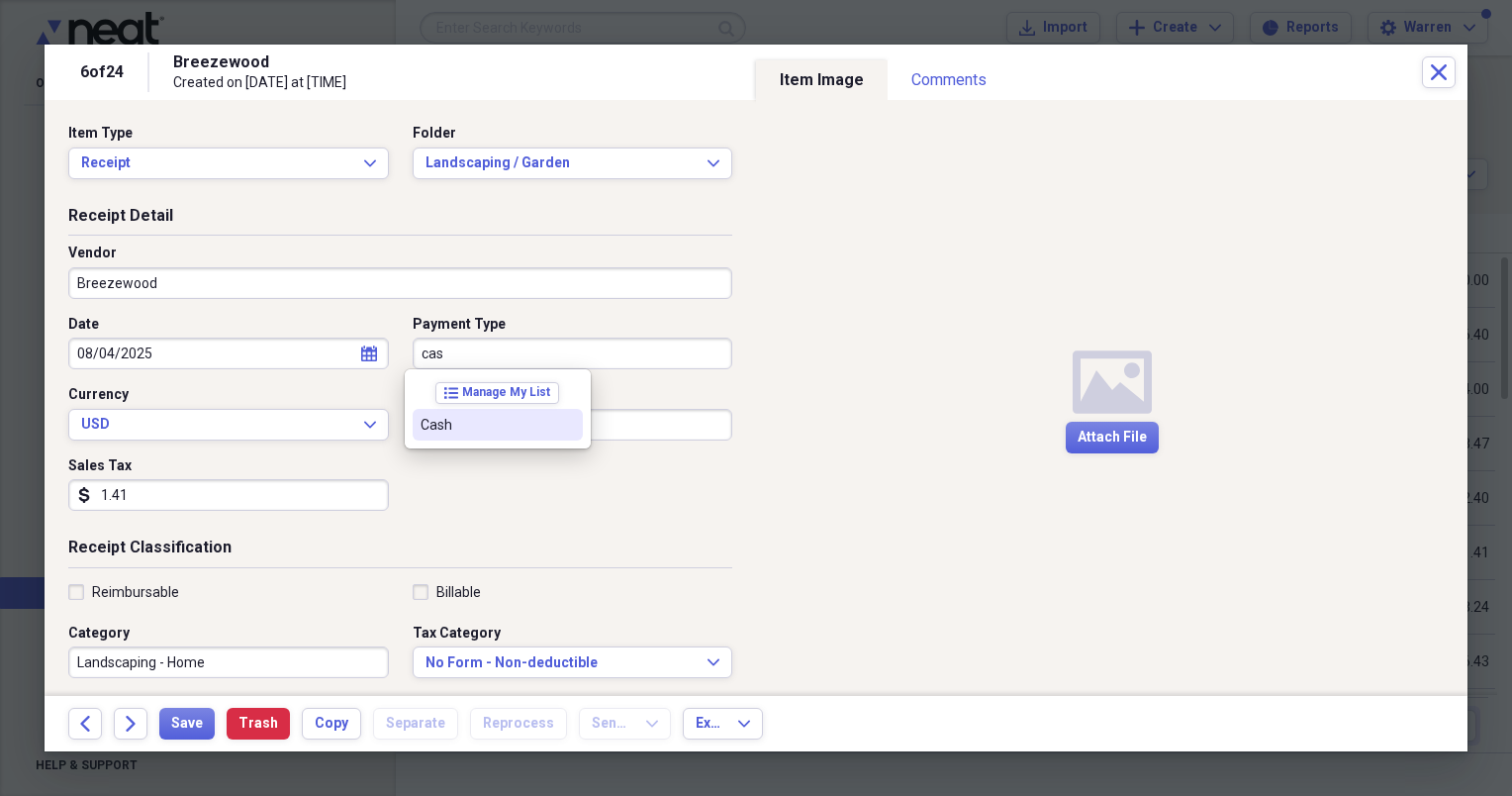 click on "Cash" at bounding box center [486, 425] 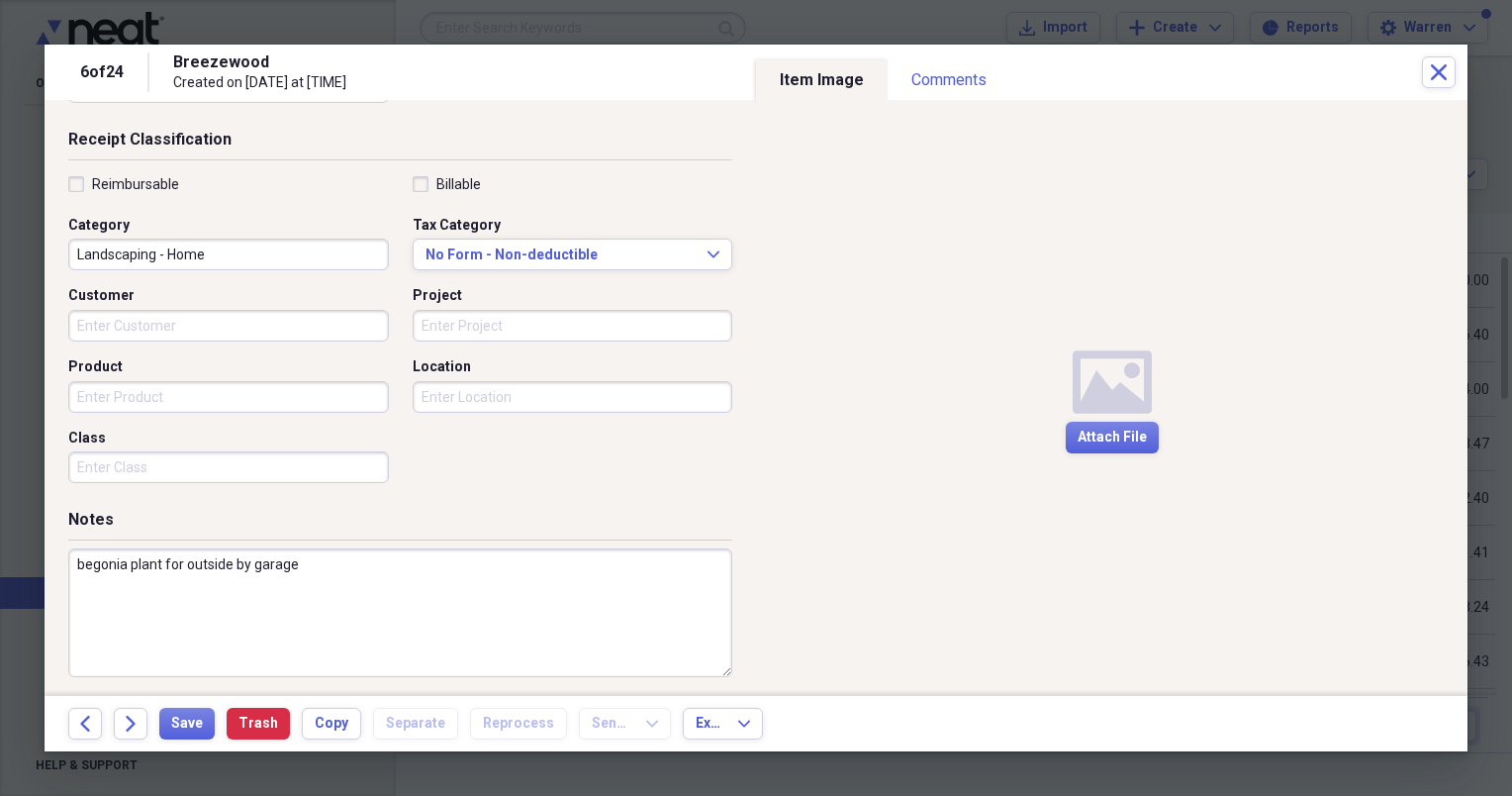 scroll, scrollTop: 413, scrollLeft: 0, axis: vertical 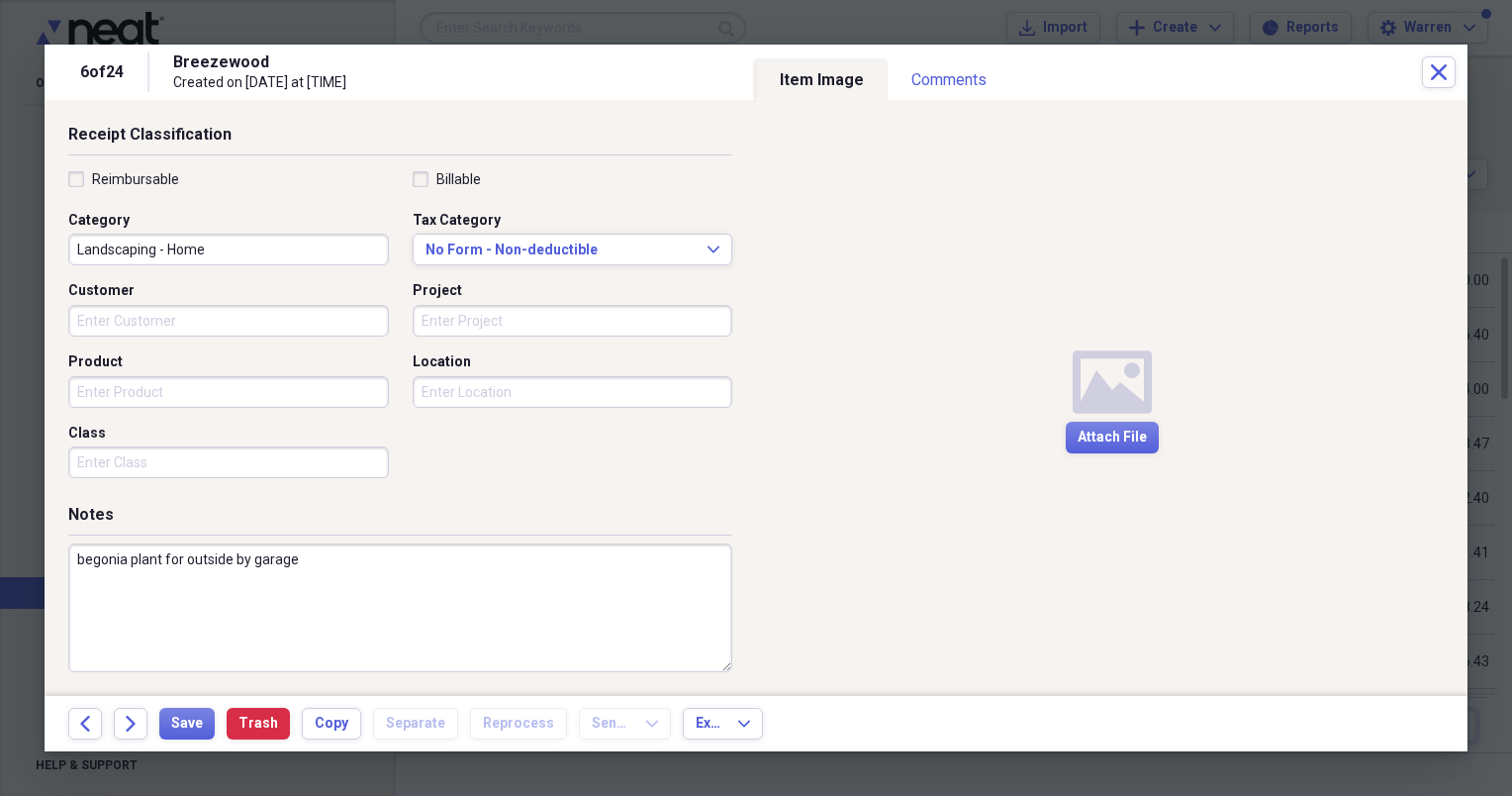 drag, startPoint x: 75, startPoint y: 555, endPoint x: 87, endPoint y: 555, distance: 12 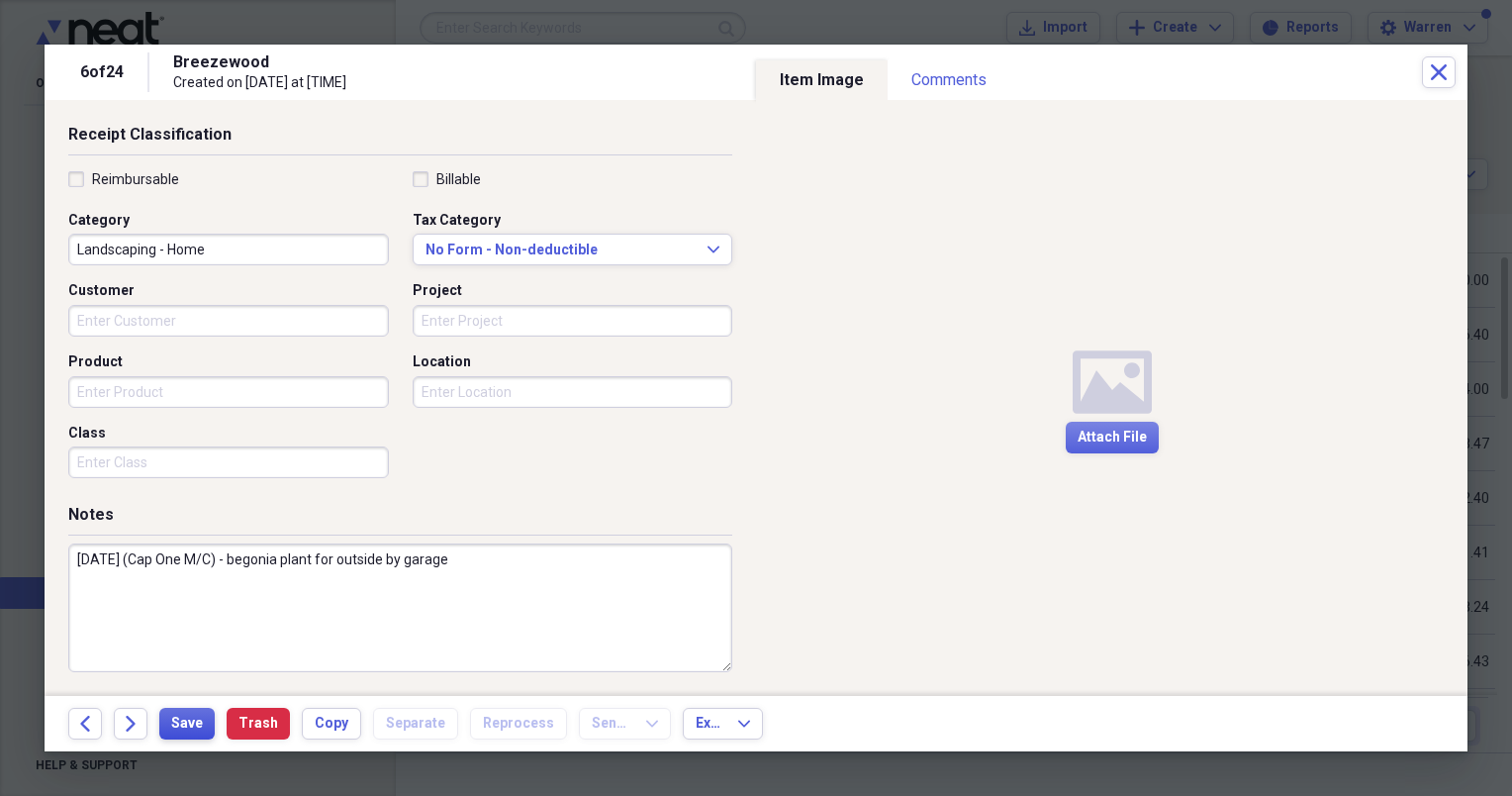 type on "[DATE] (Cap One M/C) - begonia plant for outside by garage" 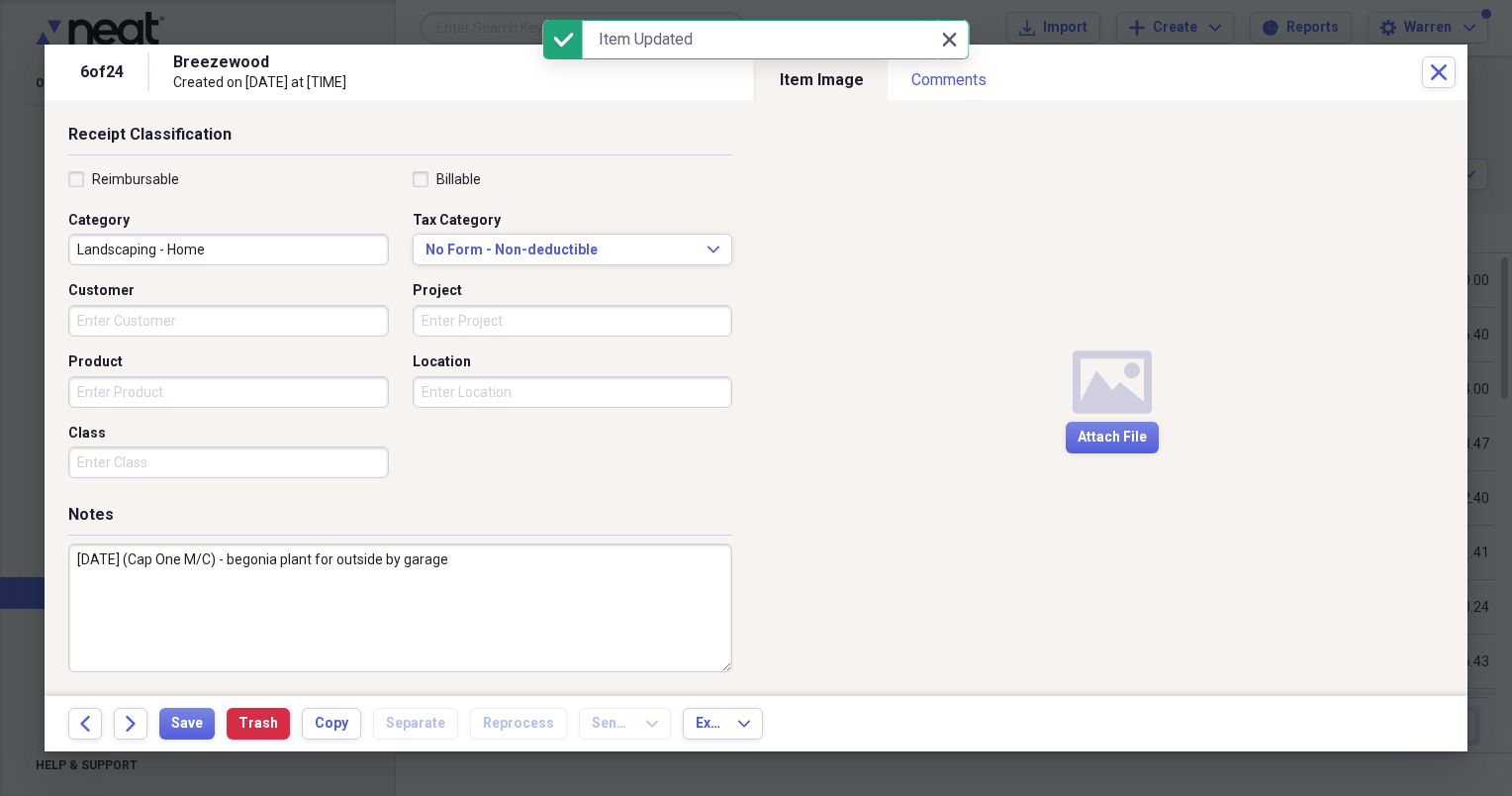 click on "Close" 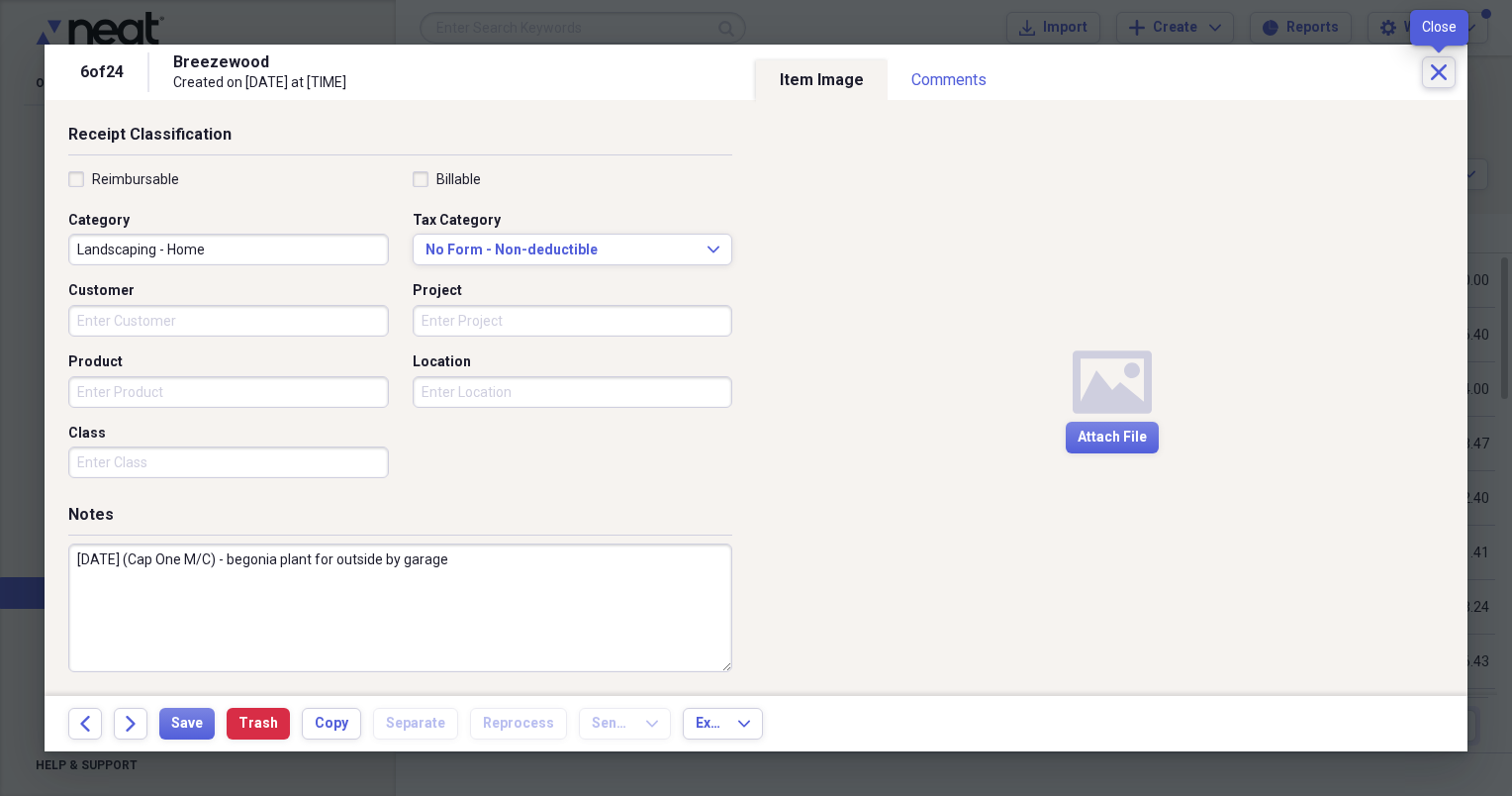 click 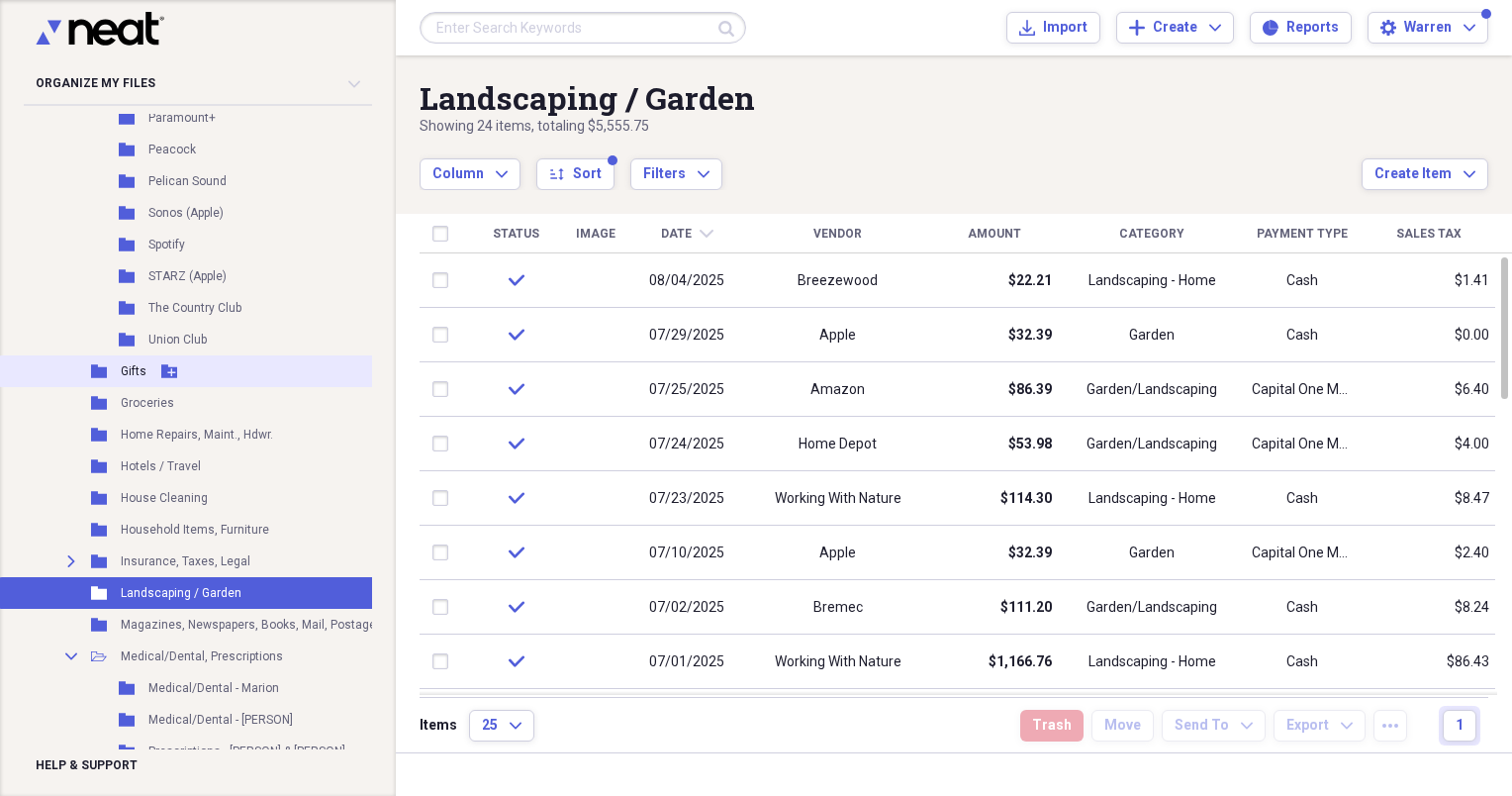 click on "Gifts" at bounding box center [134, 371] 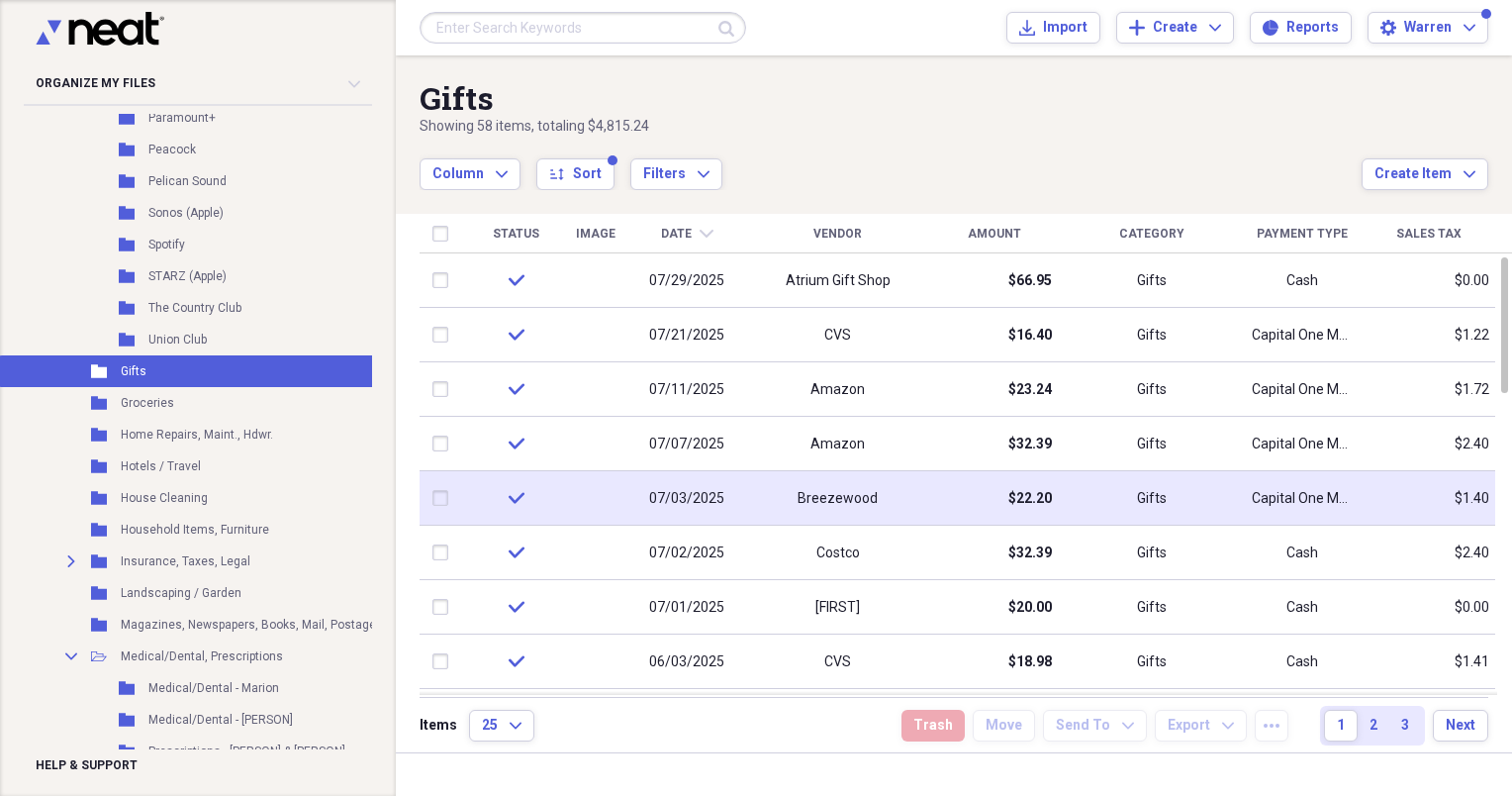 click on "Breezewood" at bounding box center (837, 499) 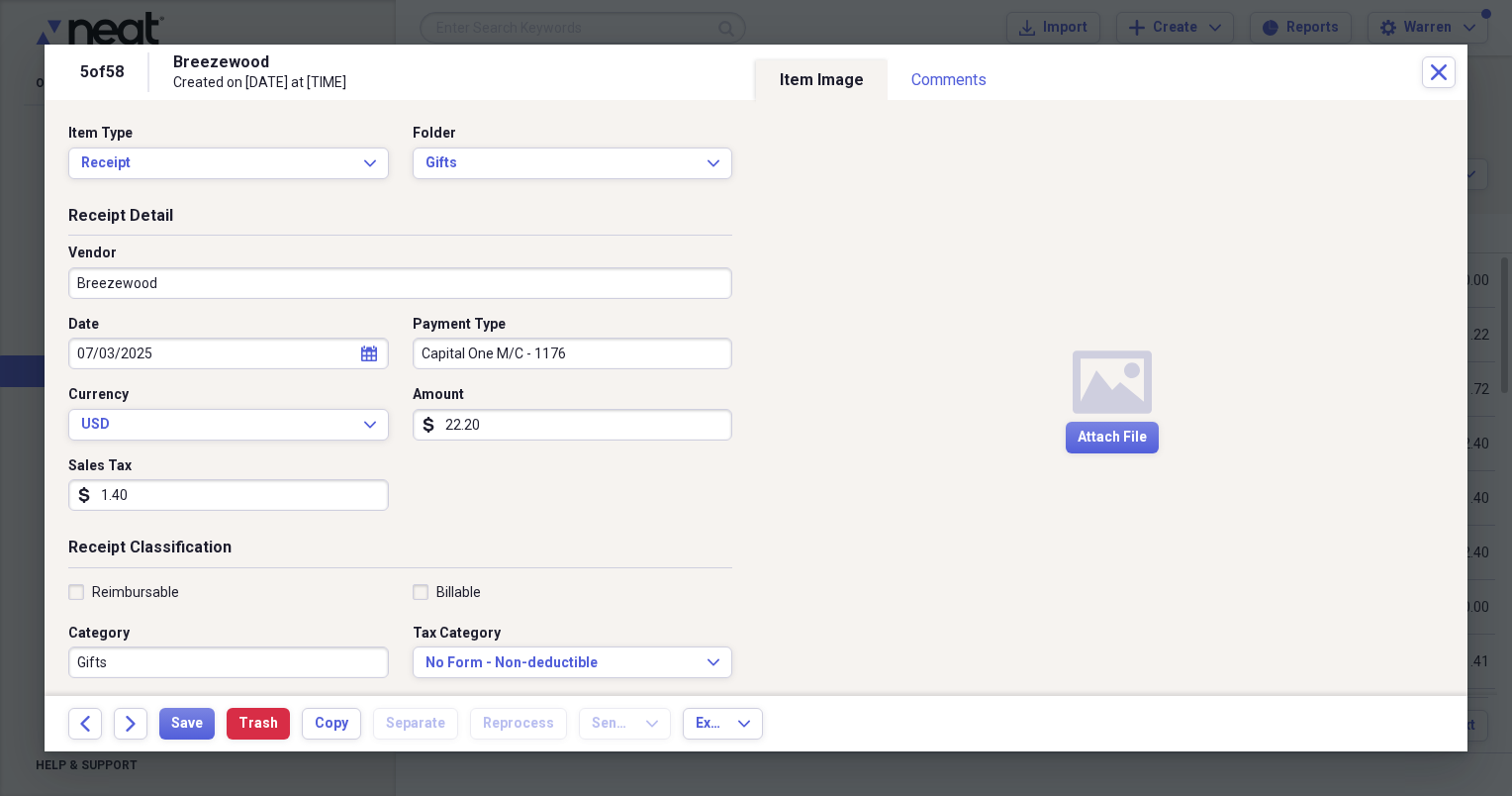 click 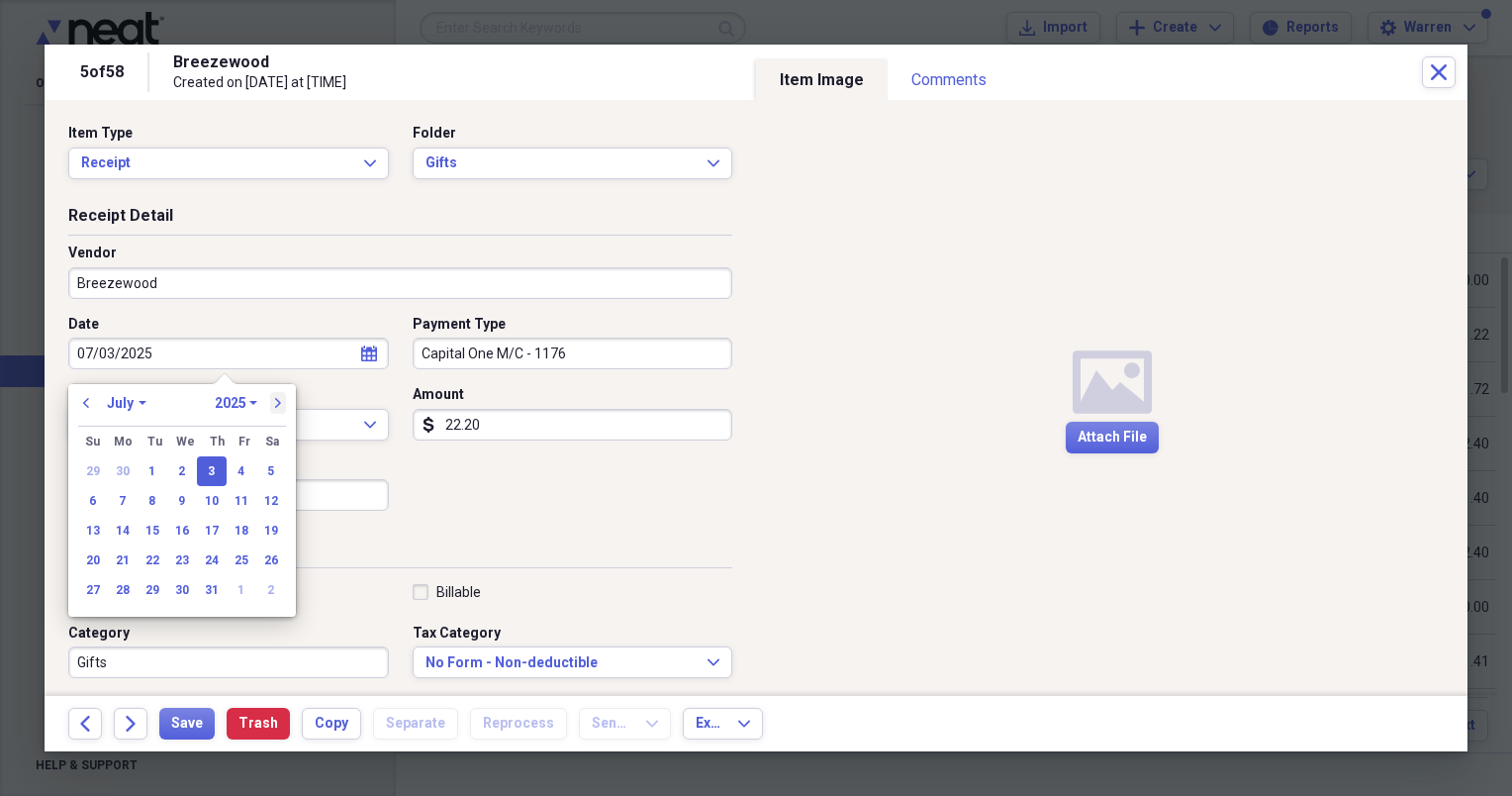 click on "next" at bounding box center (278, 403) 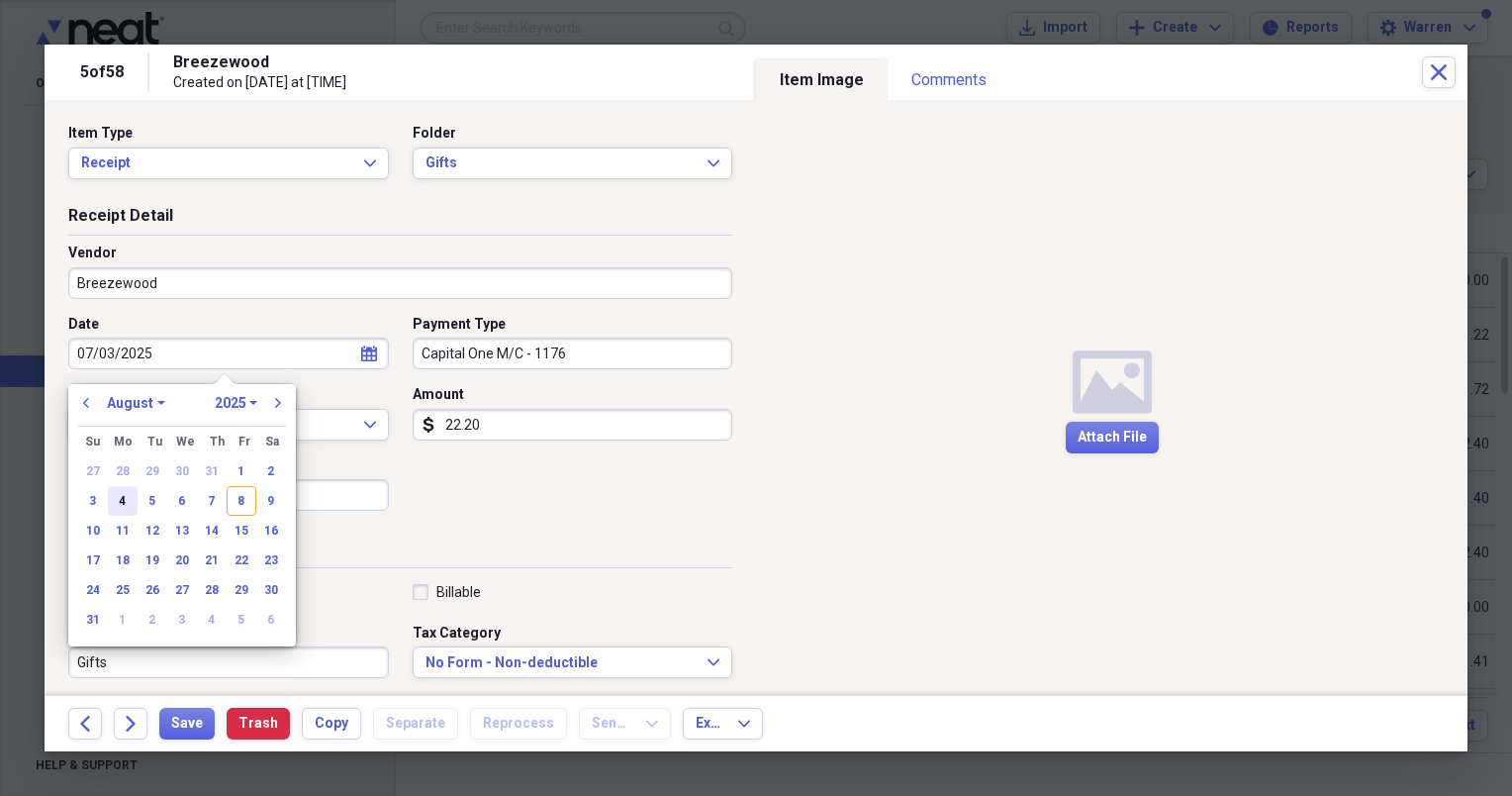 click on "4" at bounding box center [123, 501] 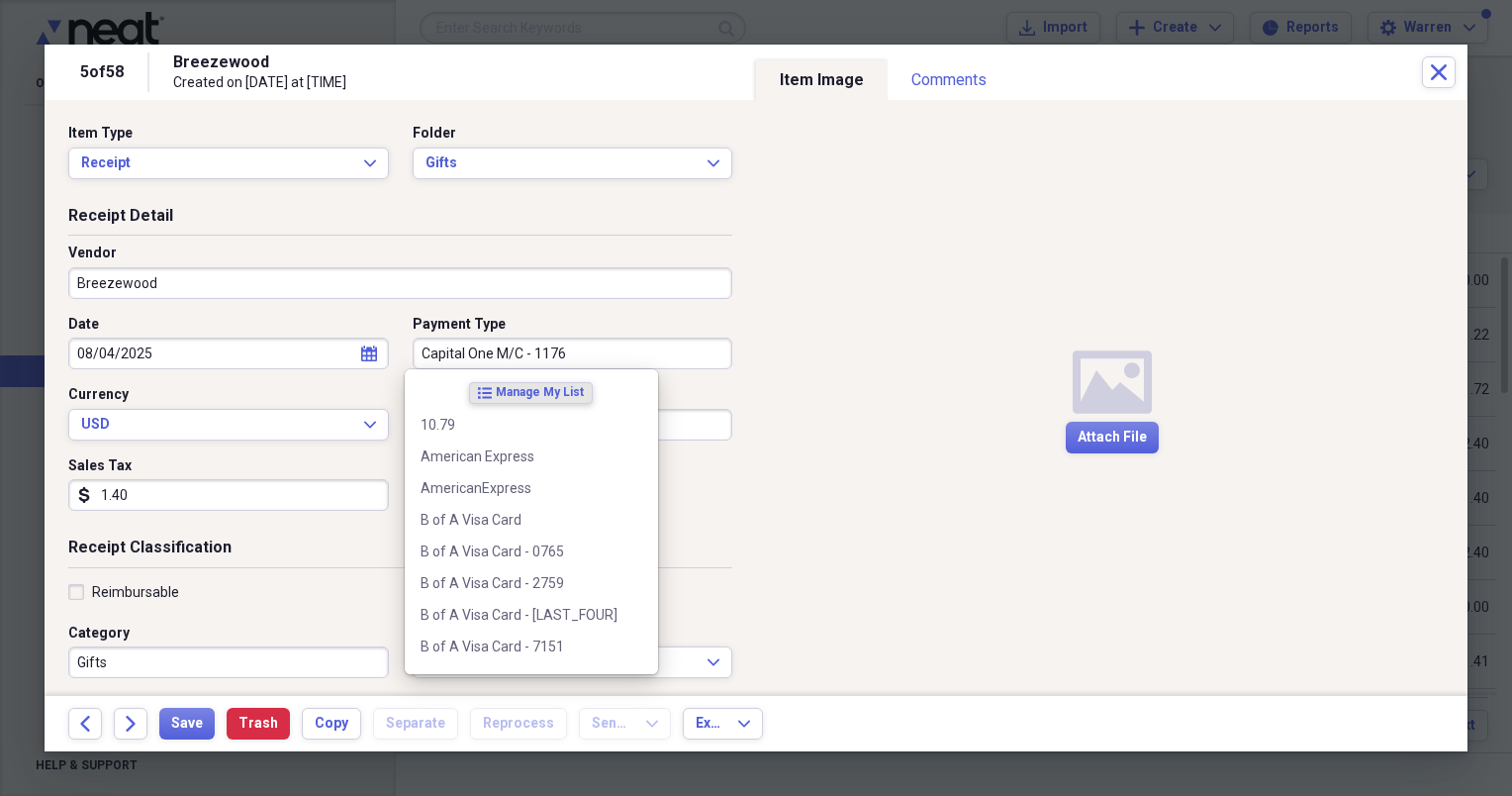 click on "Capital One M/C - 1176" at bounding box center [573, 353] 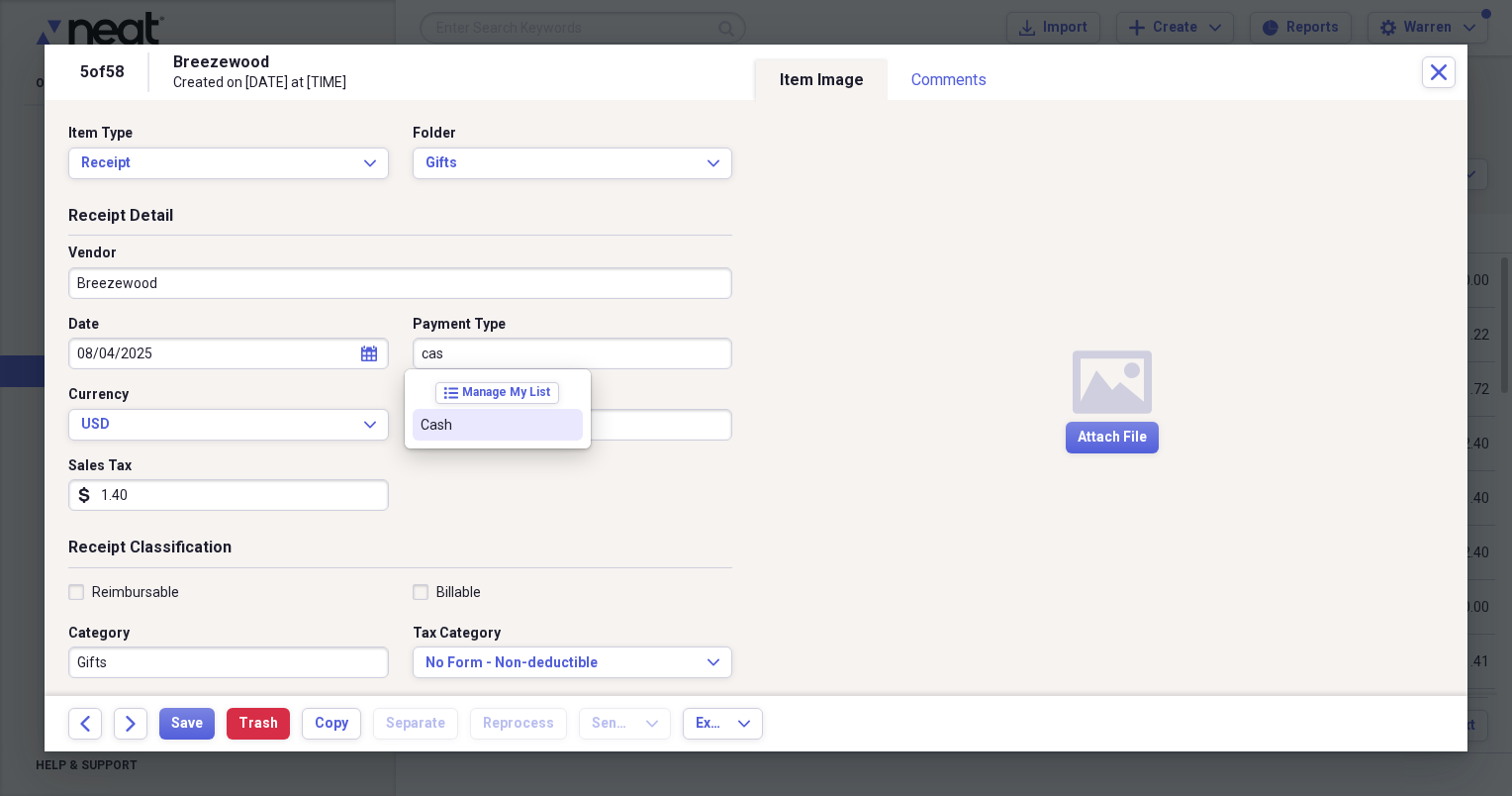 click on "Cash" at bounding box center (486, 425) 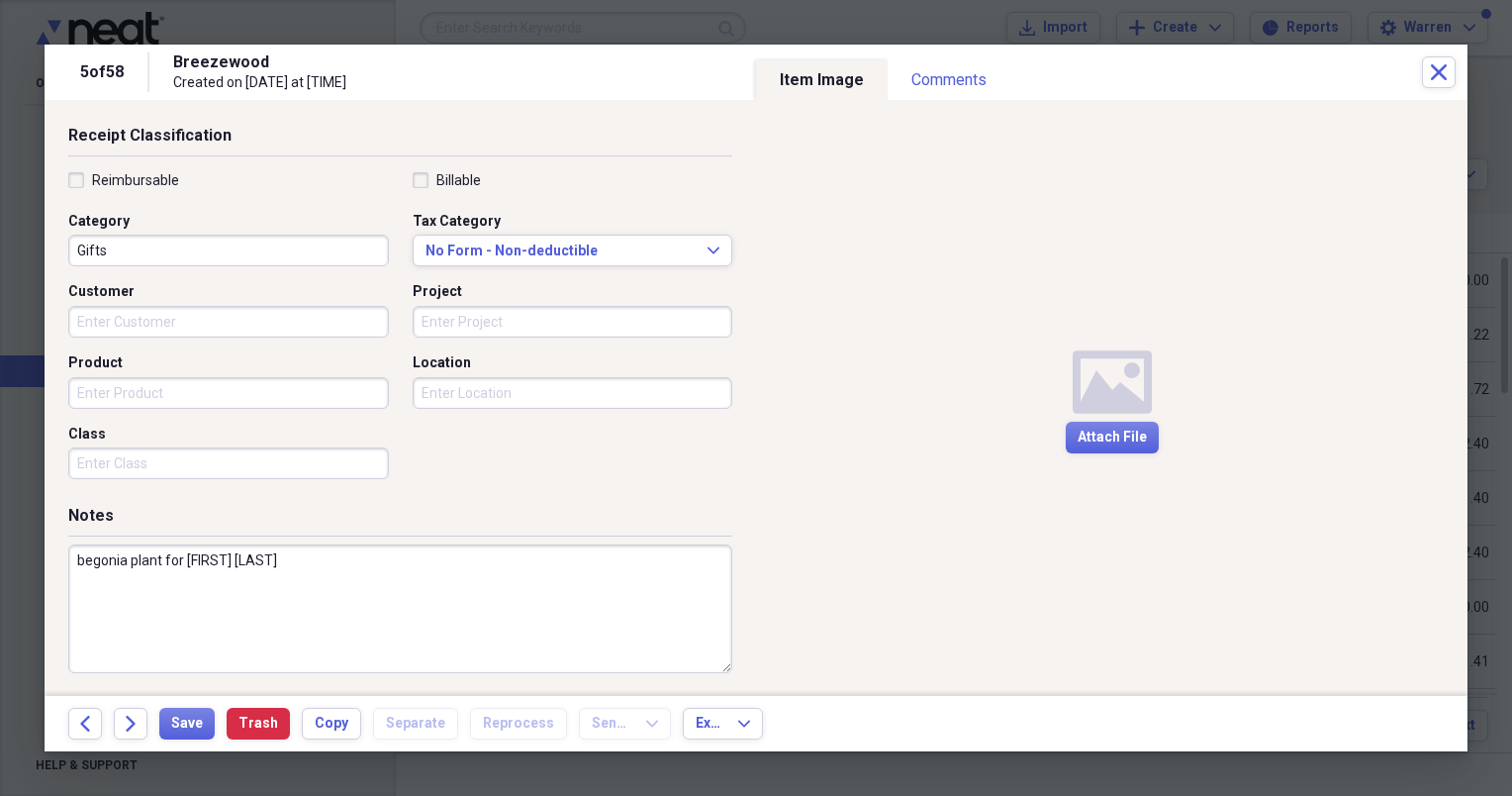 scroll, scrollTop: 413, scrollLeft: 0, axis: vertical 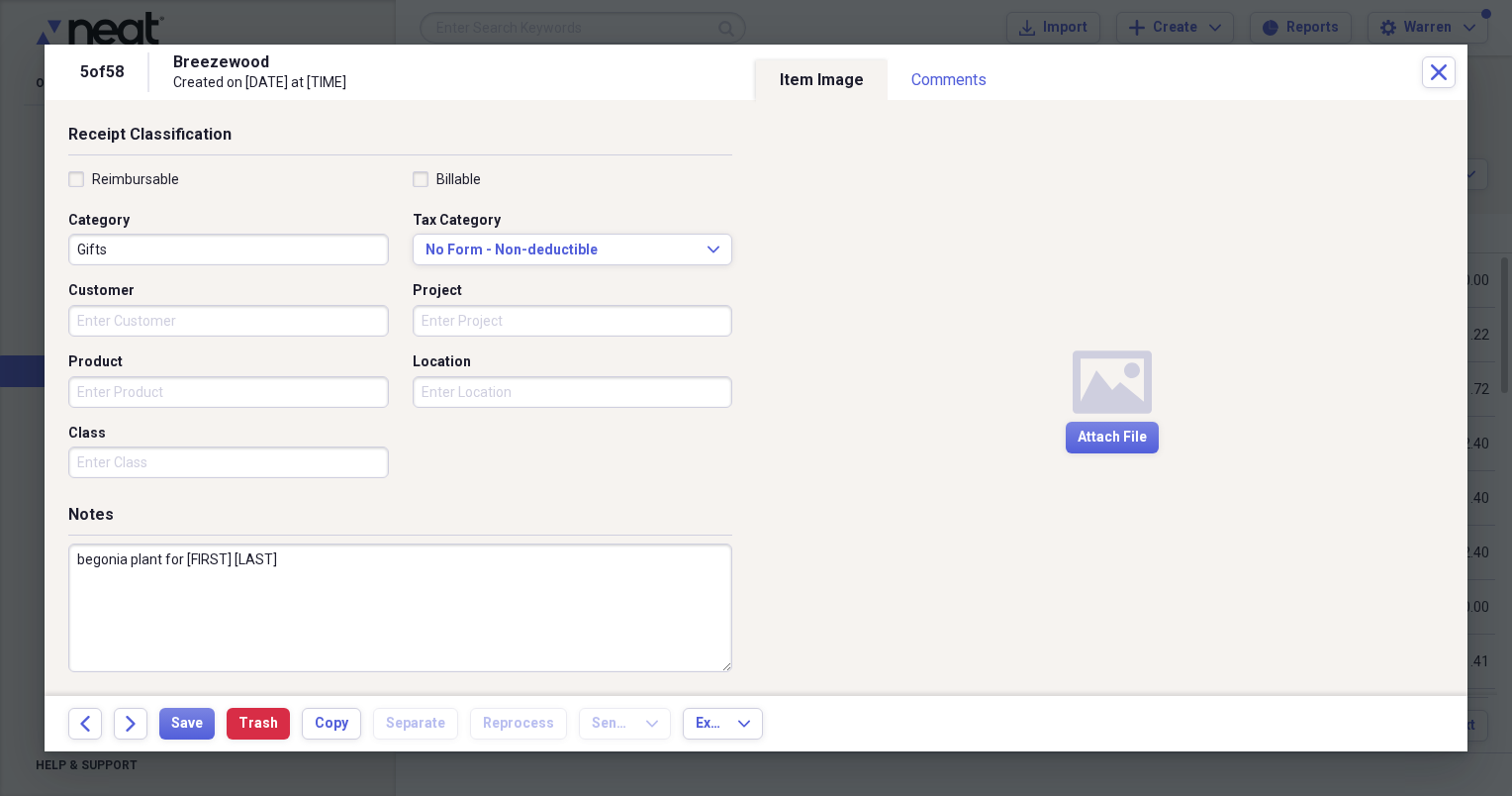 click on "begonia plant for [FIRST] [LAST]" at bounding box center [400, 608] 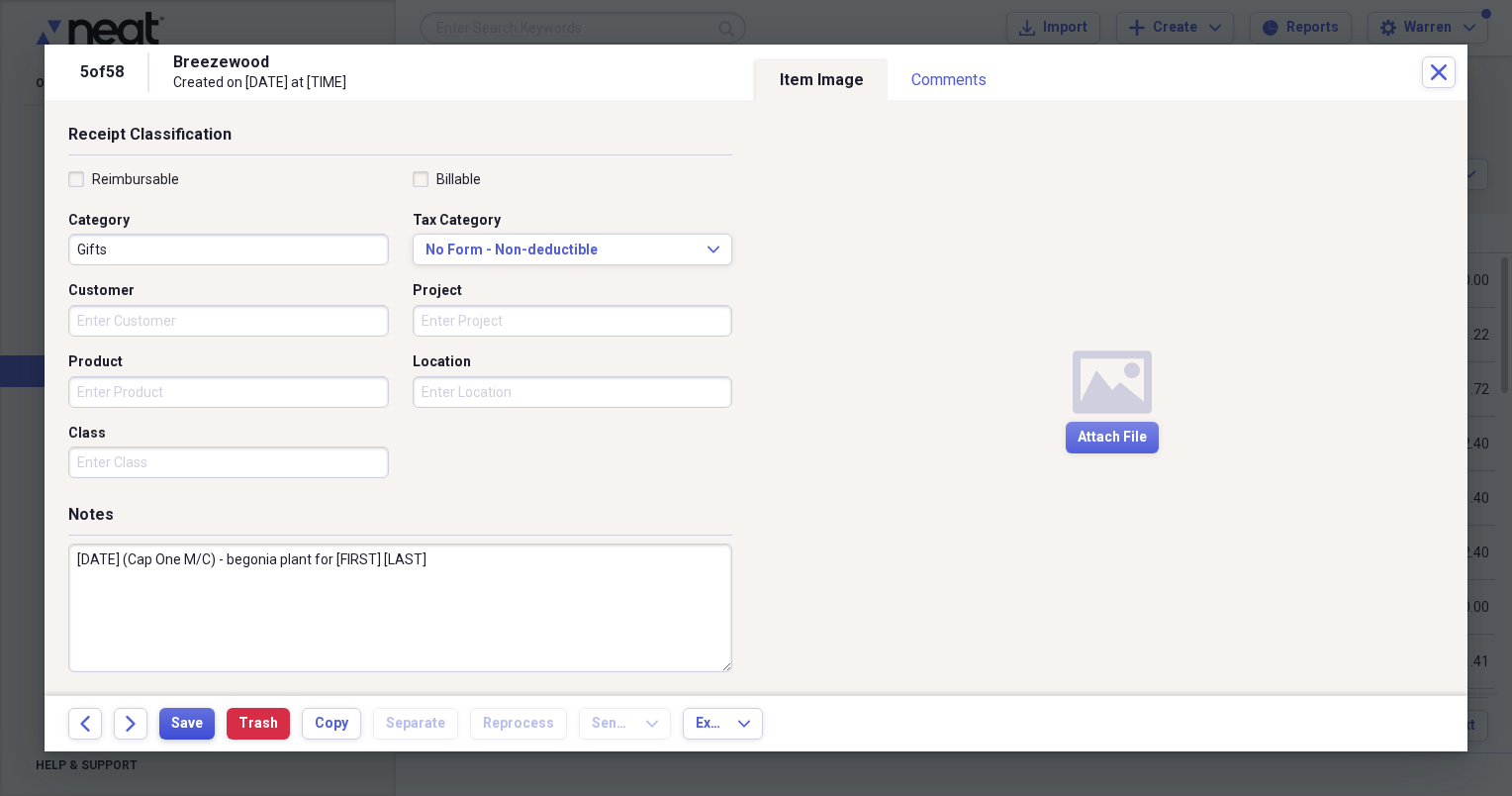 type on "[DATE] (Cap One M/C) - begonia plant for [FIRST] [LAST]" 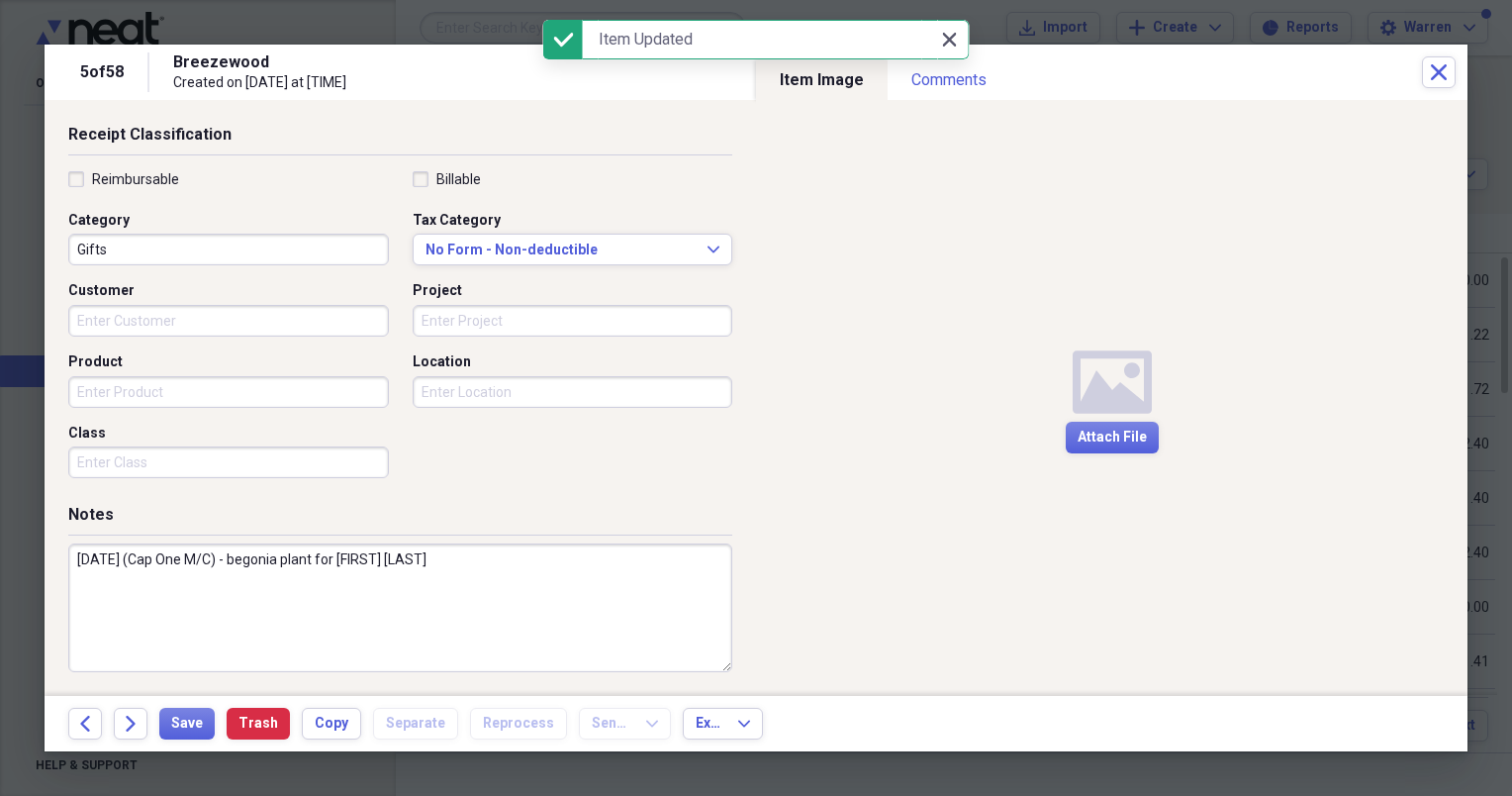 click 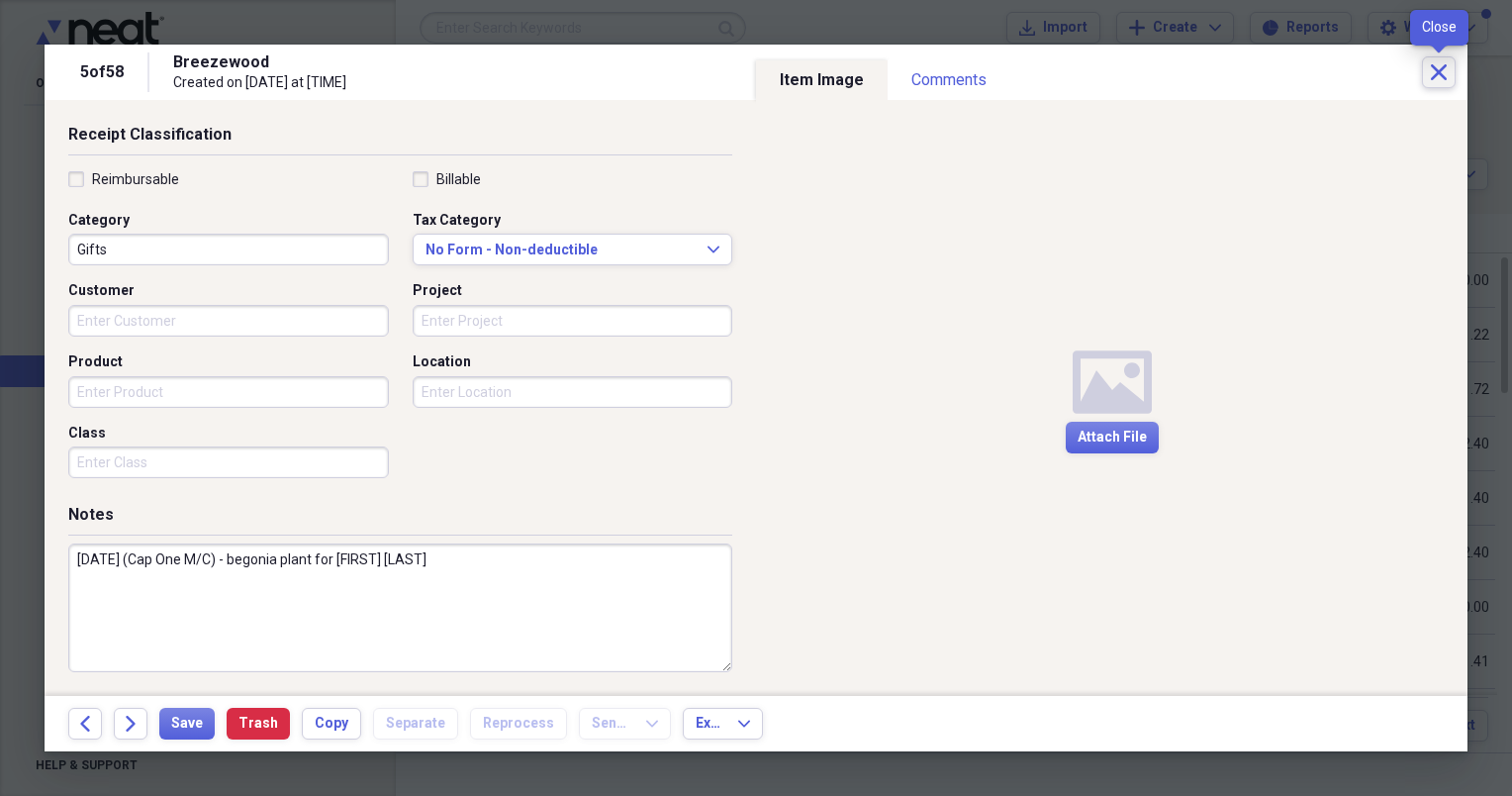 click on "Close" at bounding box center (1439, 72) 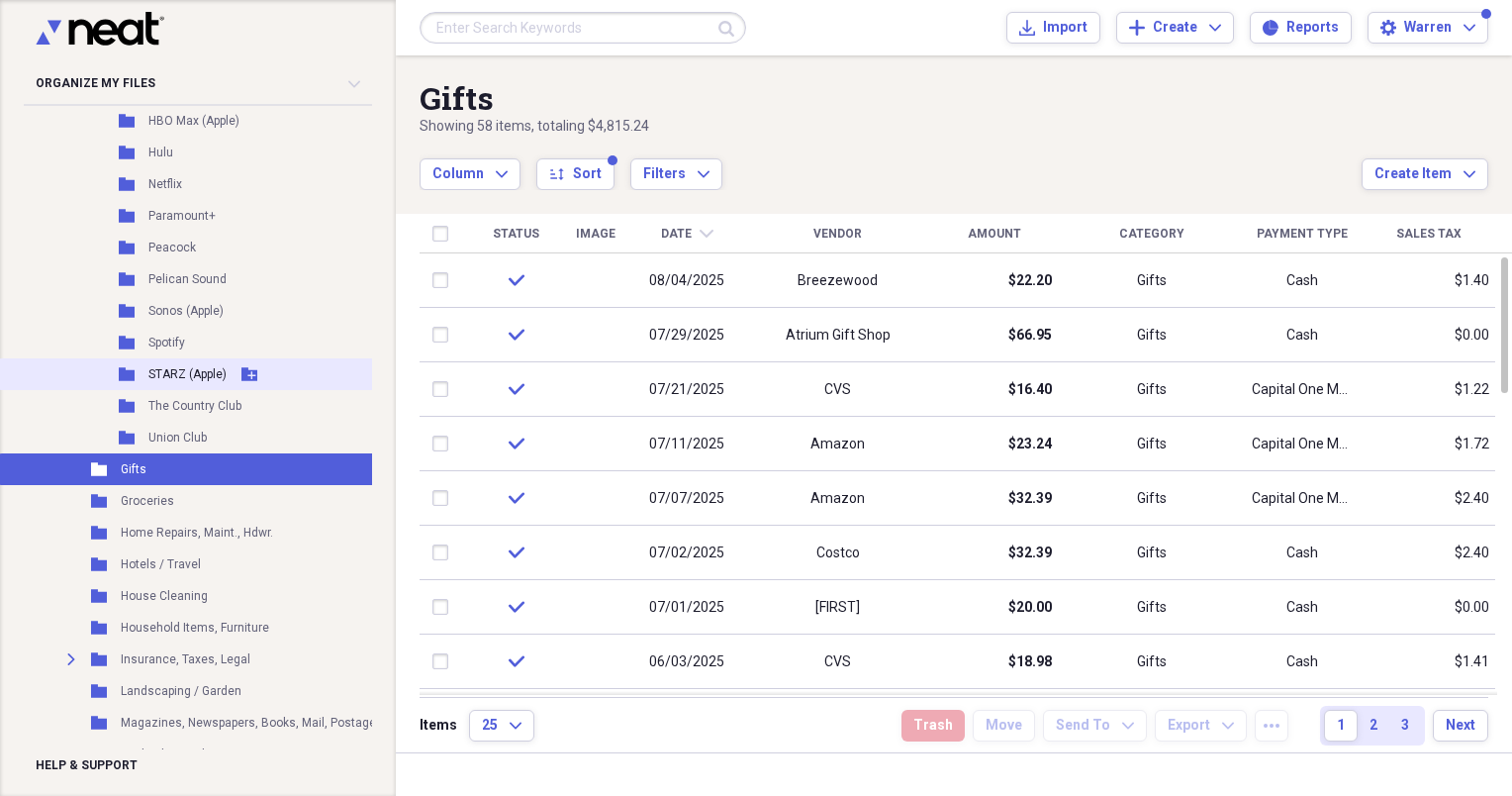 scroll, scrollTop: 693, scrollLeft: 0, axis: vertical 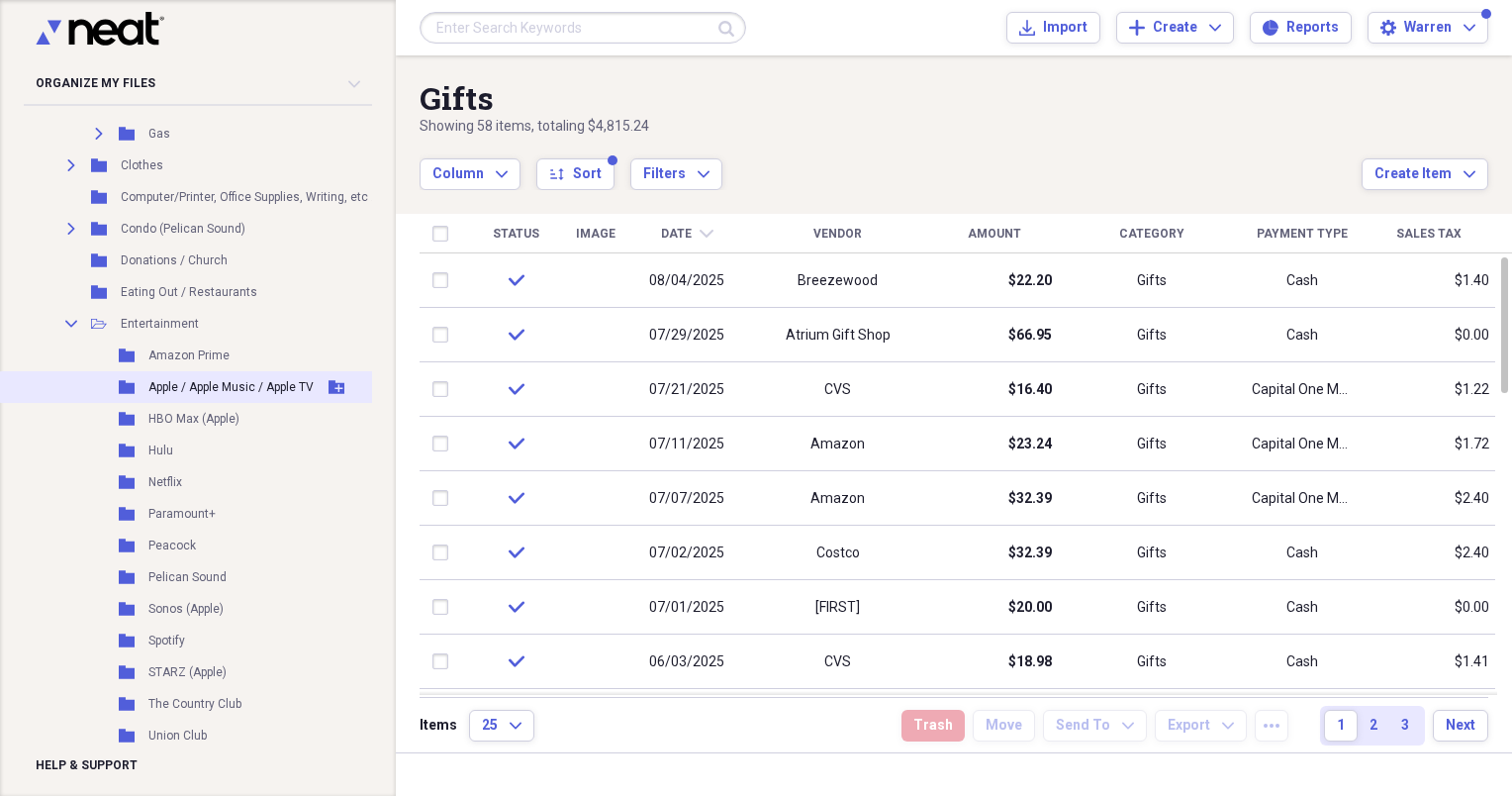 click on "Apple / Apple Music / Apple TV" at bounding box center (231, 387) 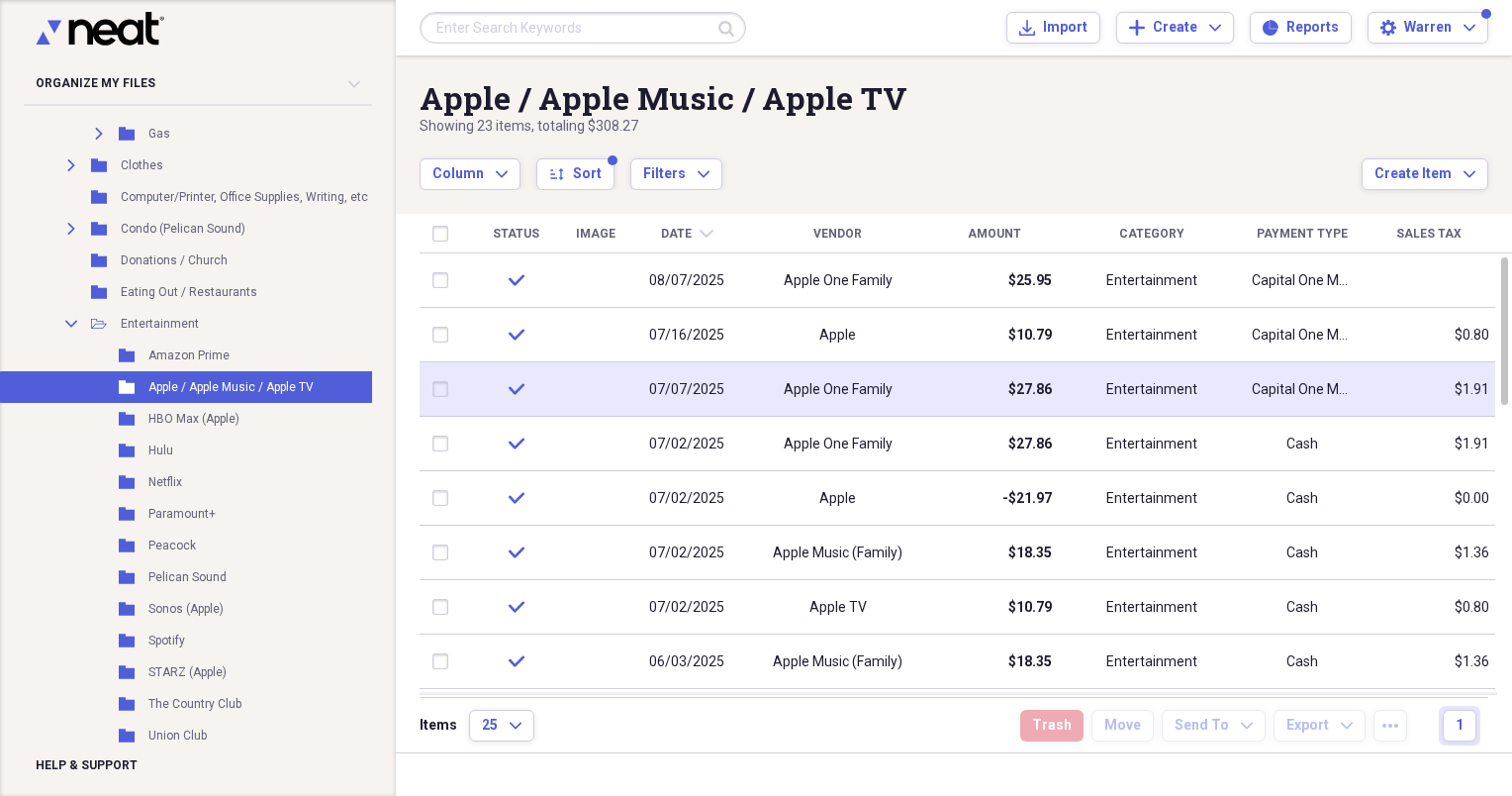 click on "Apple One Family" at bounding box center [838, 390] 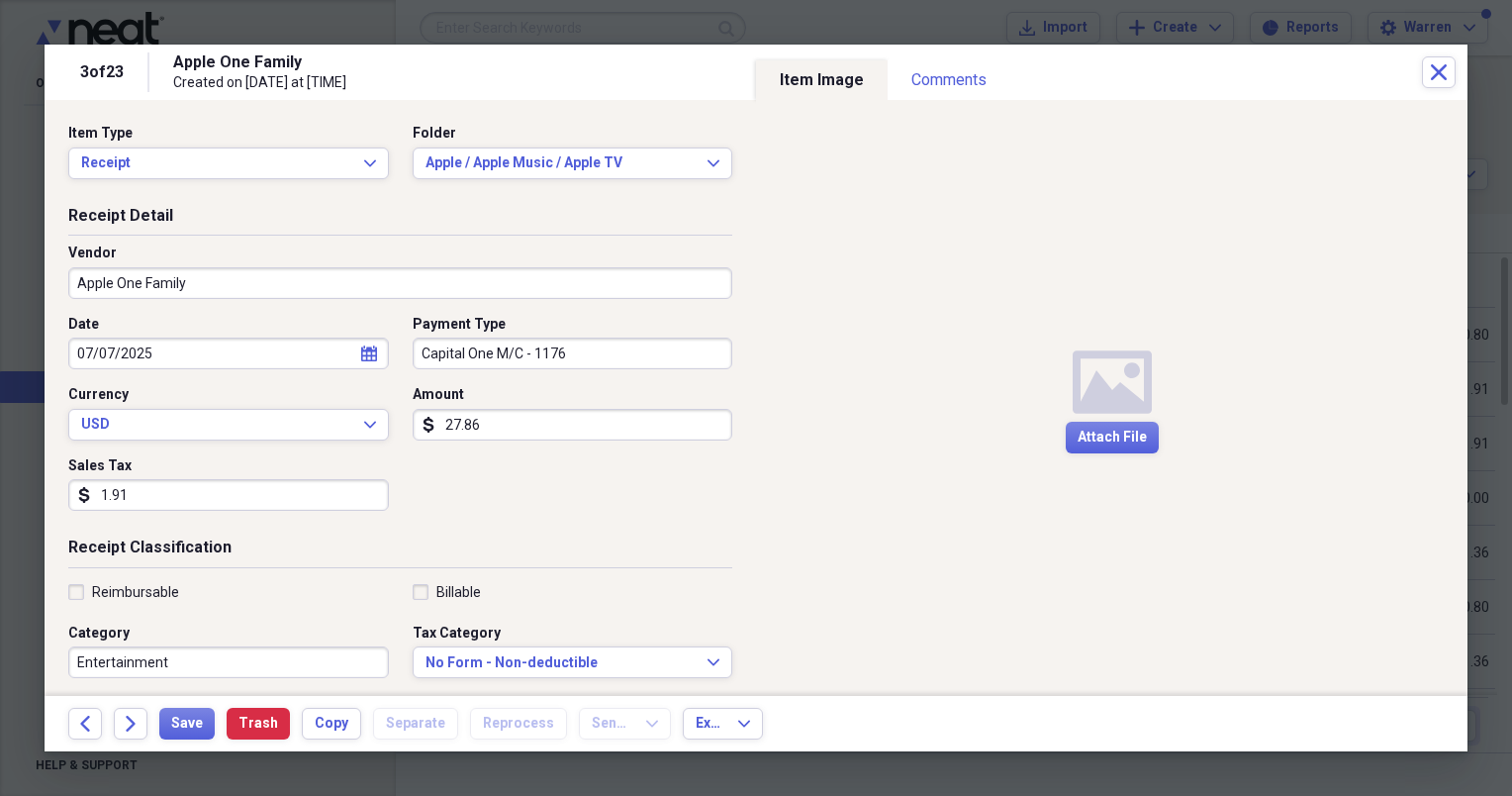 click 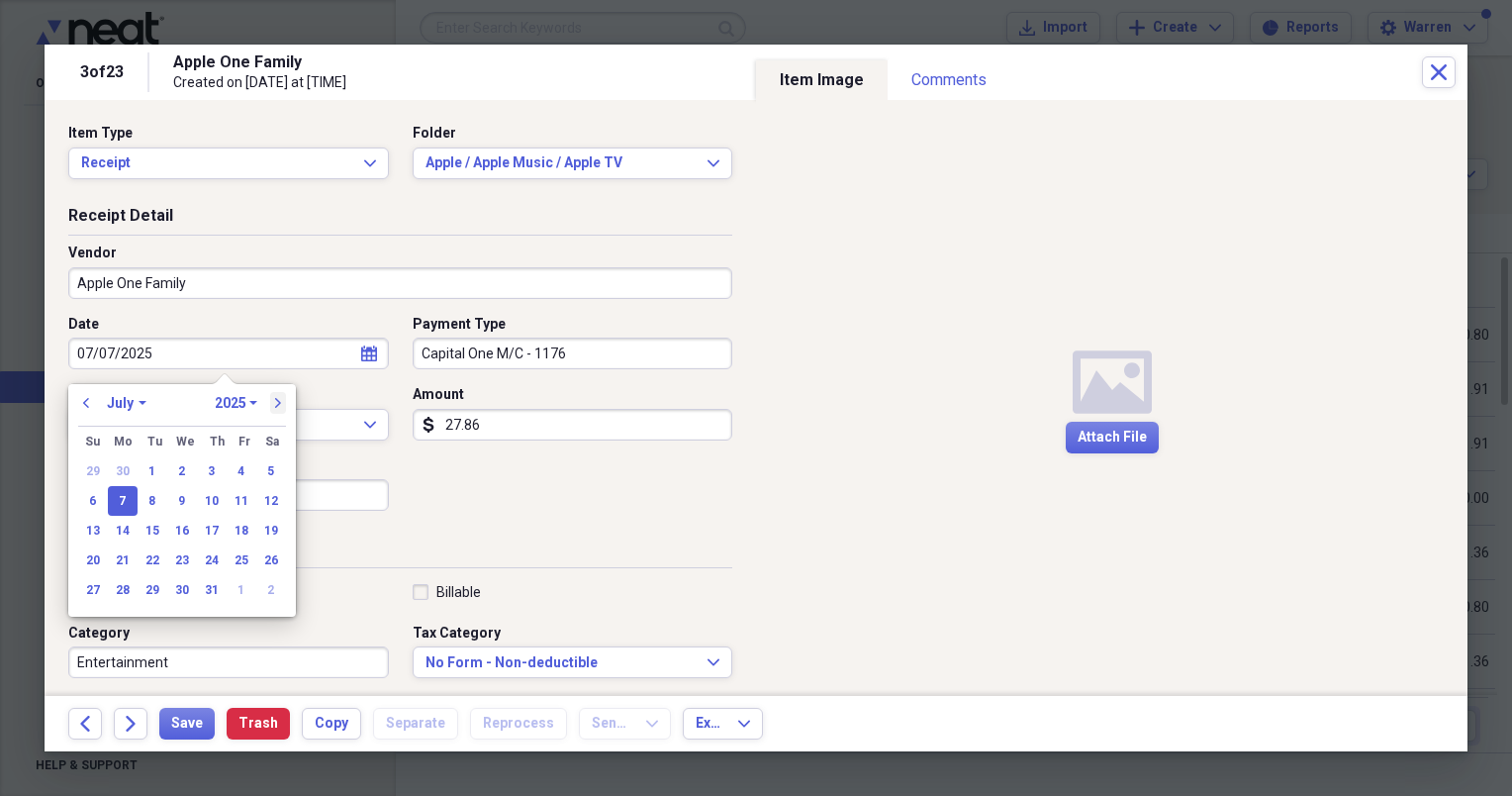 click on "next" at bounding box center [278, 403] 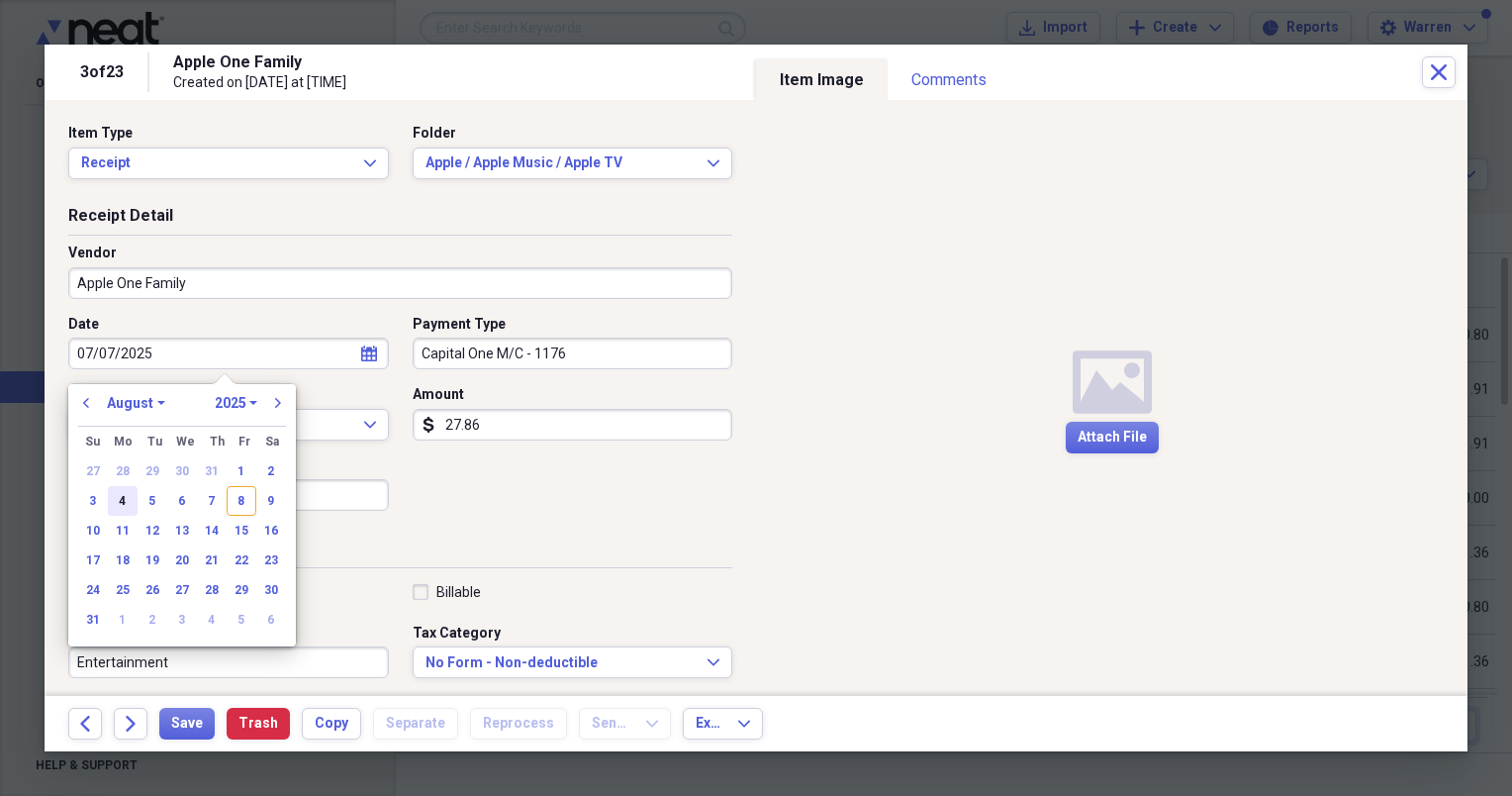 click on "4" at bounding box center (123, 501) 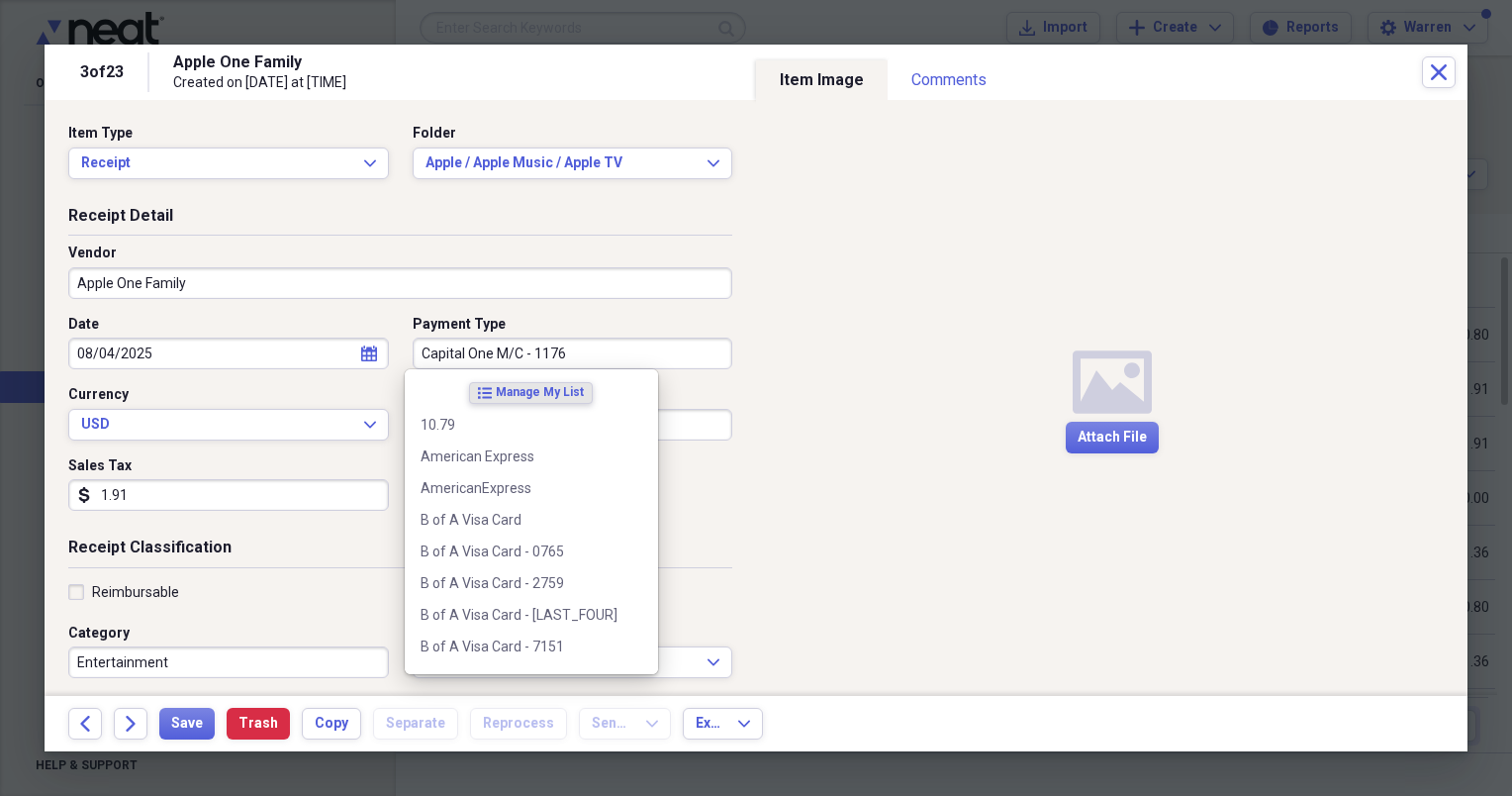 click on "Capital One M/C - 1176" at bounding box center (573, 353) 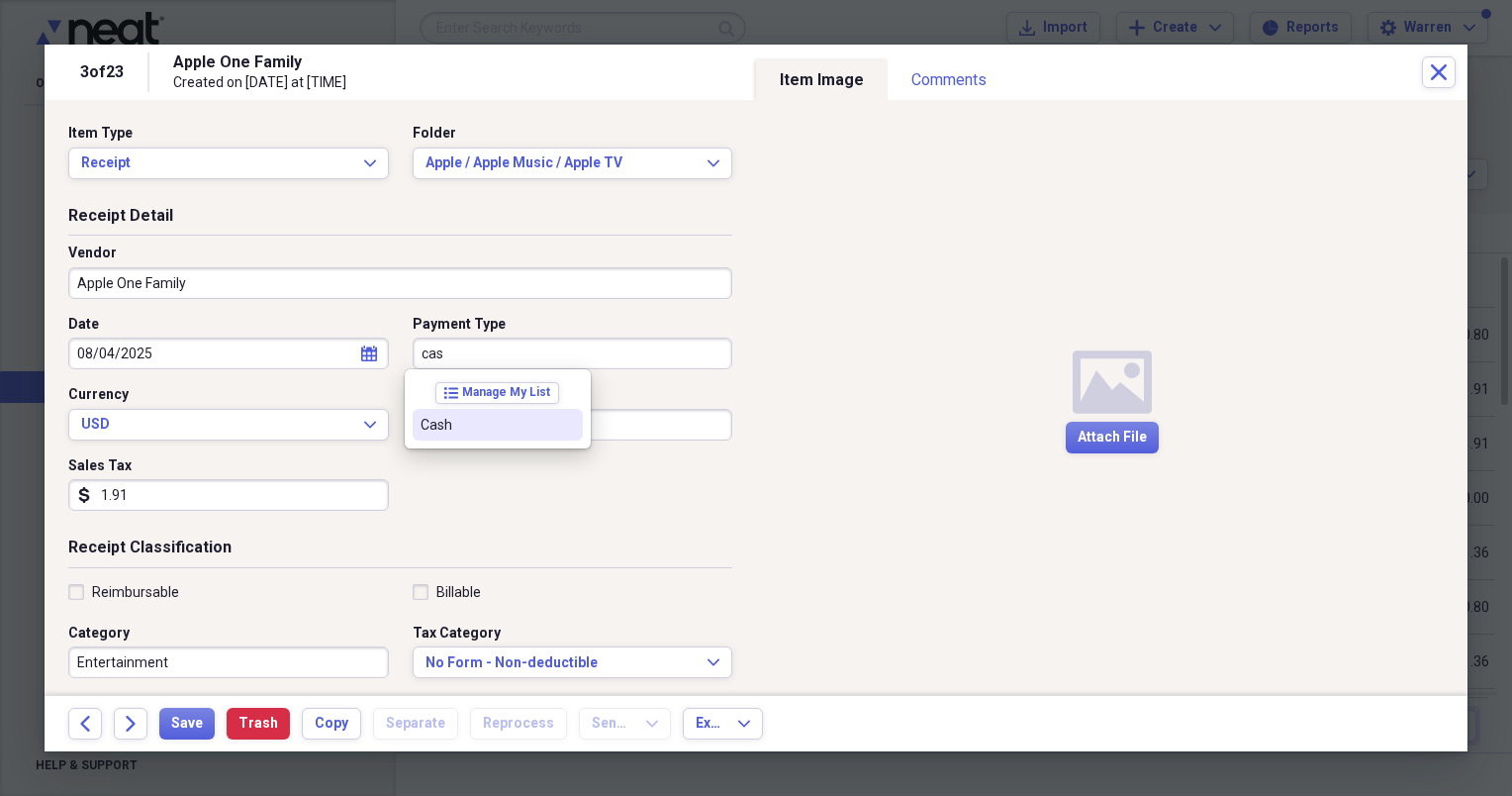 click on "Cash" at bounding box center [486, 425] 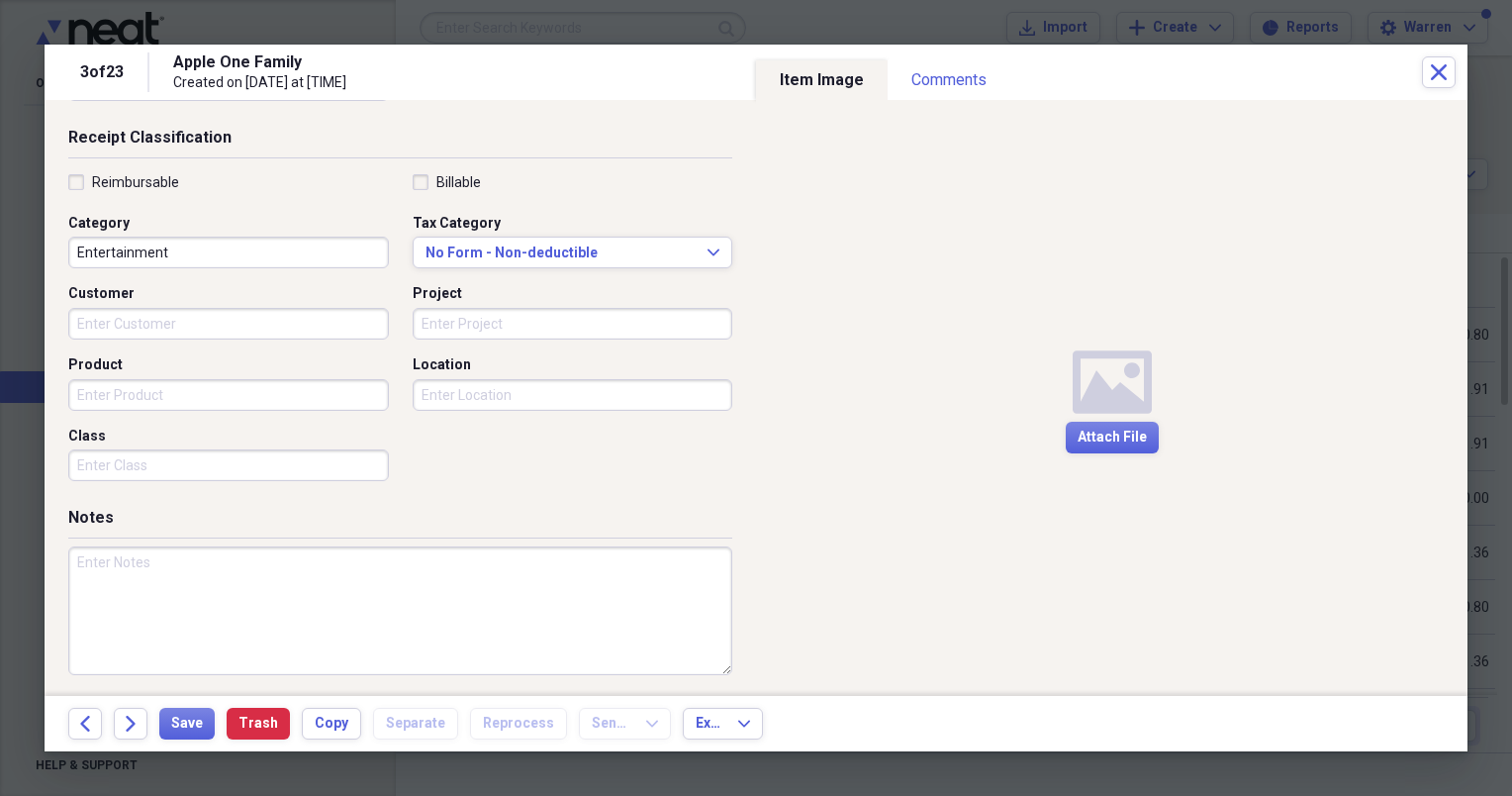 scroll, scrollTop: 413, scrollLeft: 0, axis: vertical 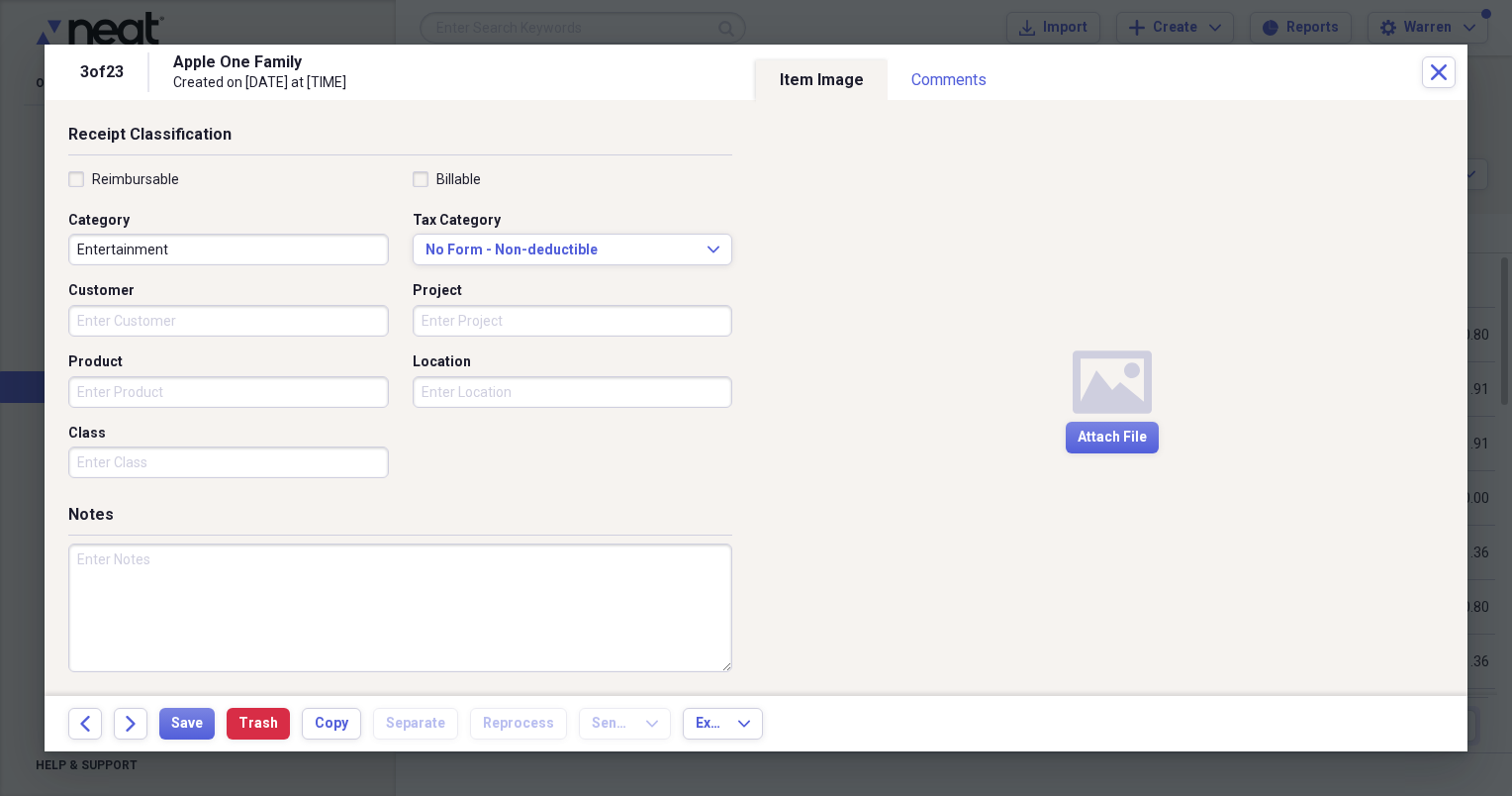 click at bounding box center [400, 608] 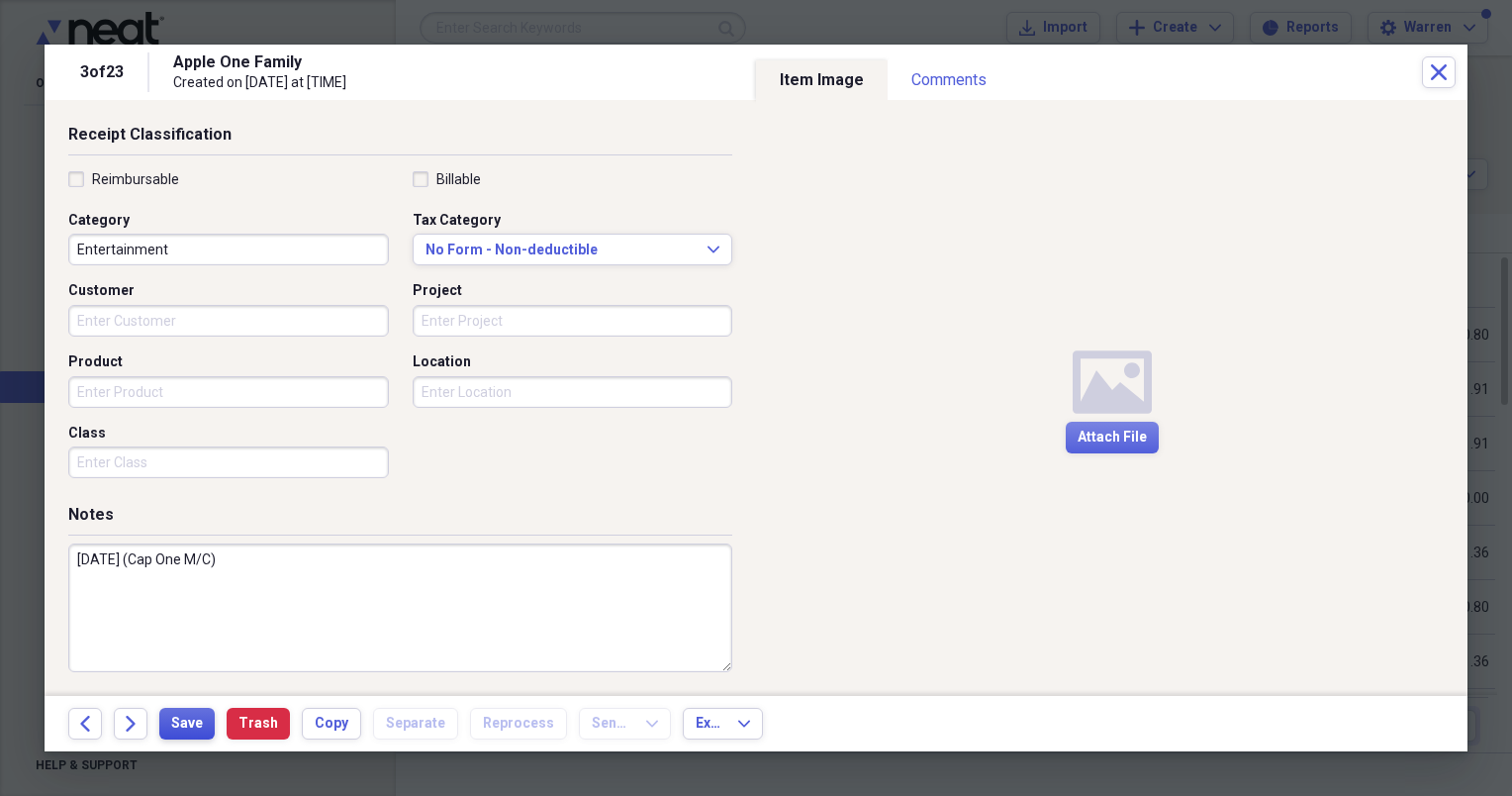 type on "[DATE] (Cap One M/C)" 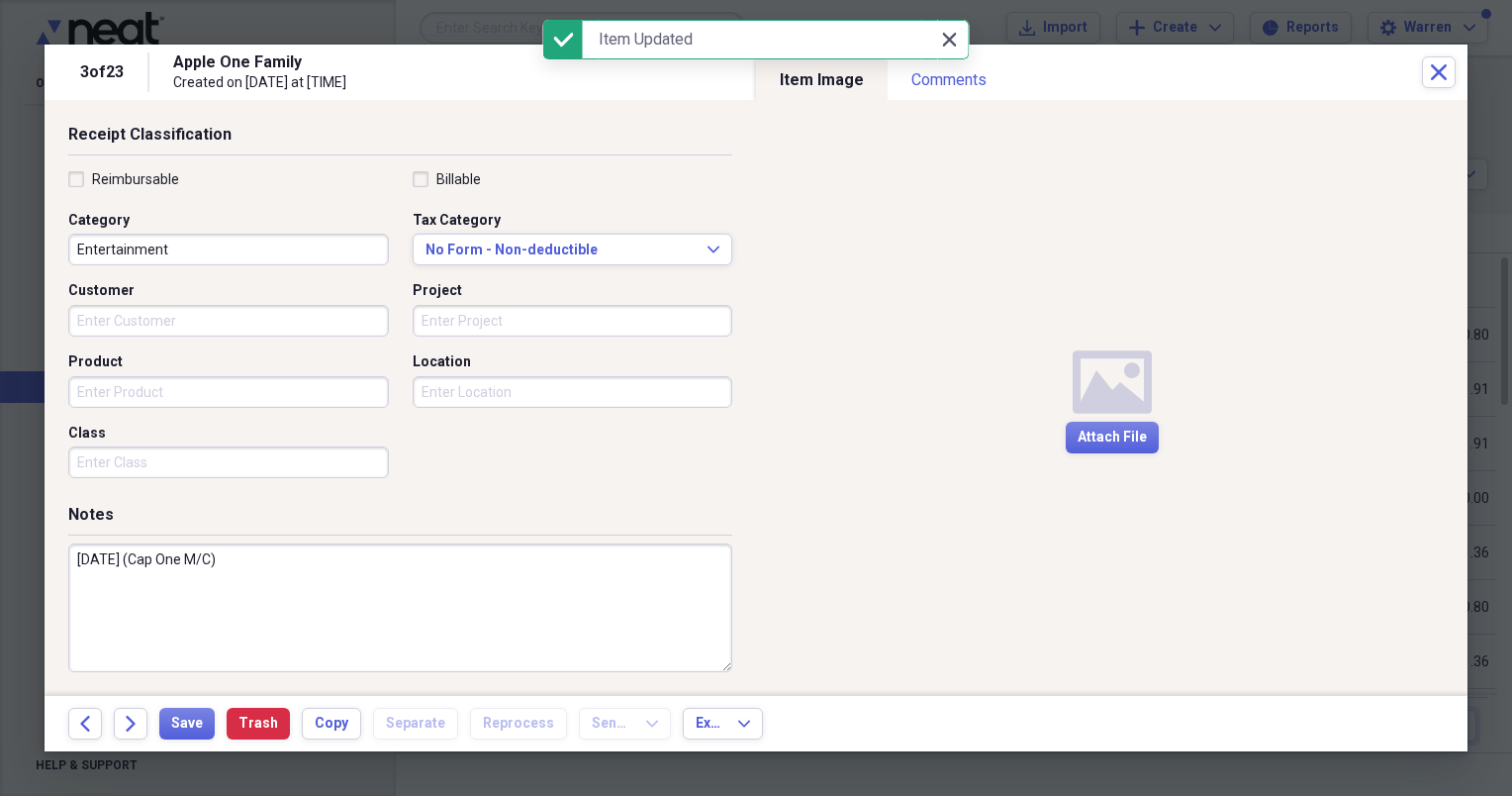 click on "Close" 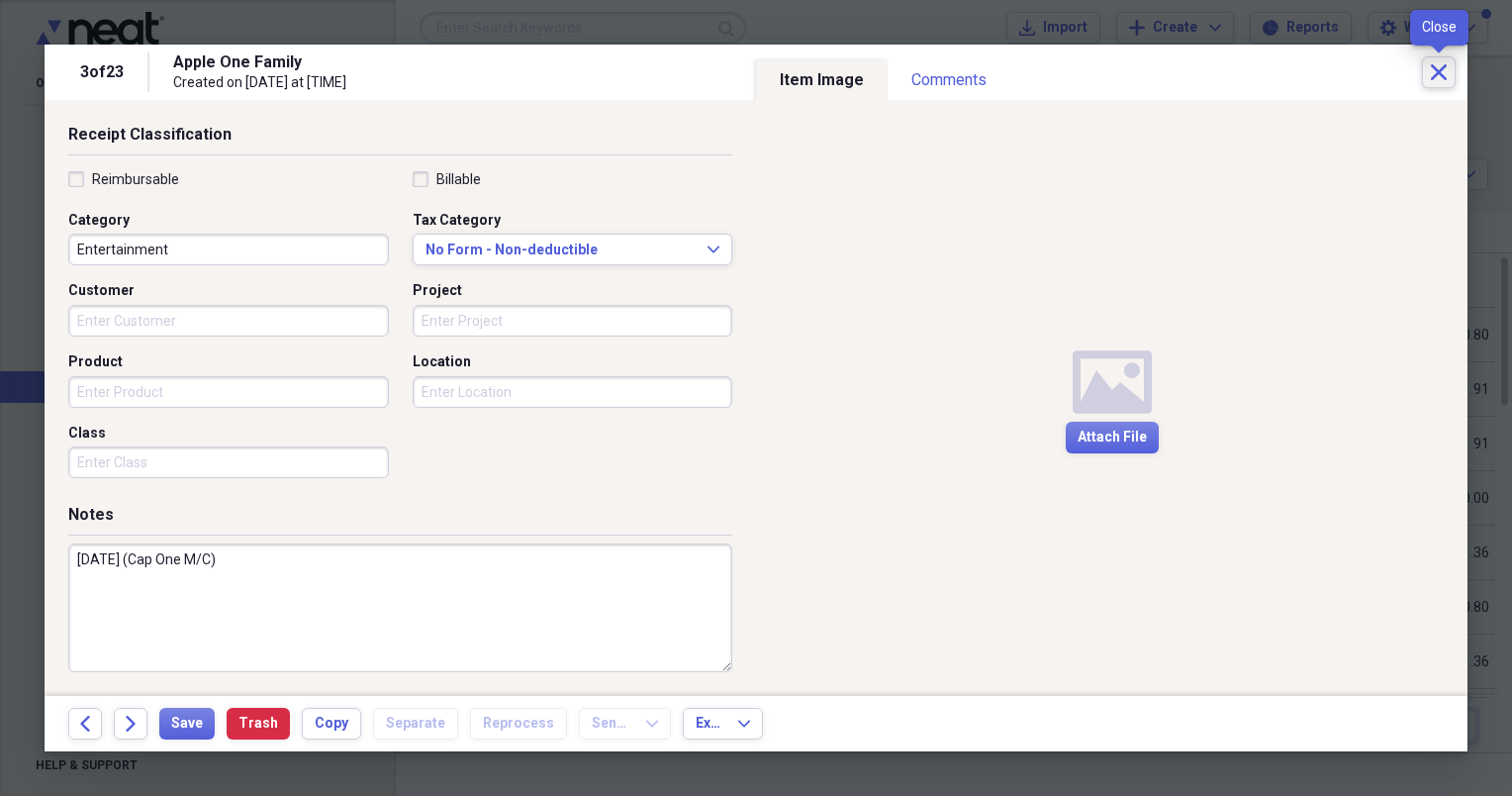 click 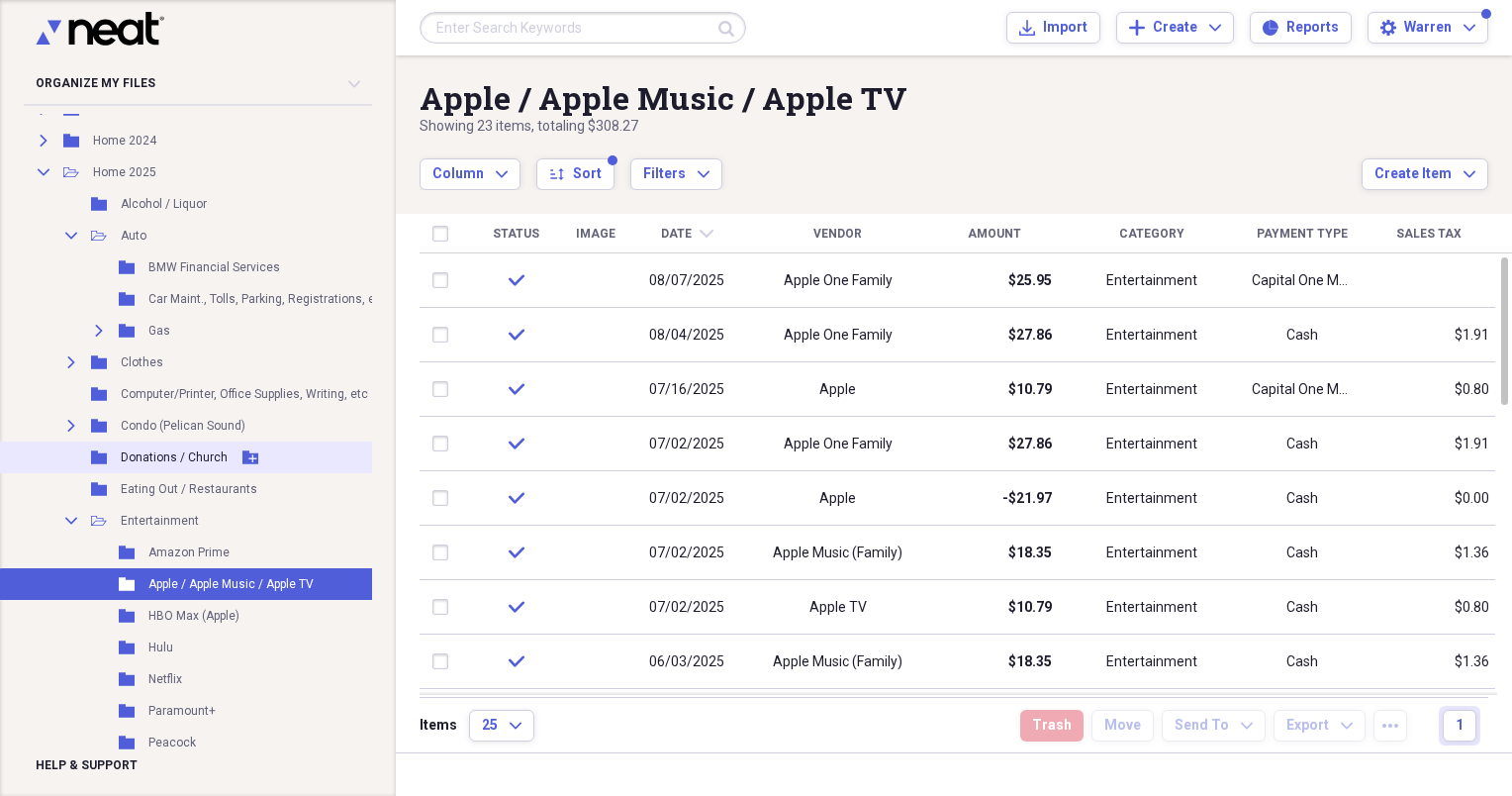 scroll, scrollTop: 495, scrollLeft: 0, axis: vertical 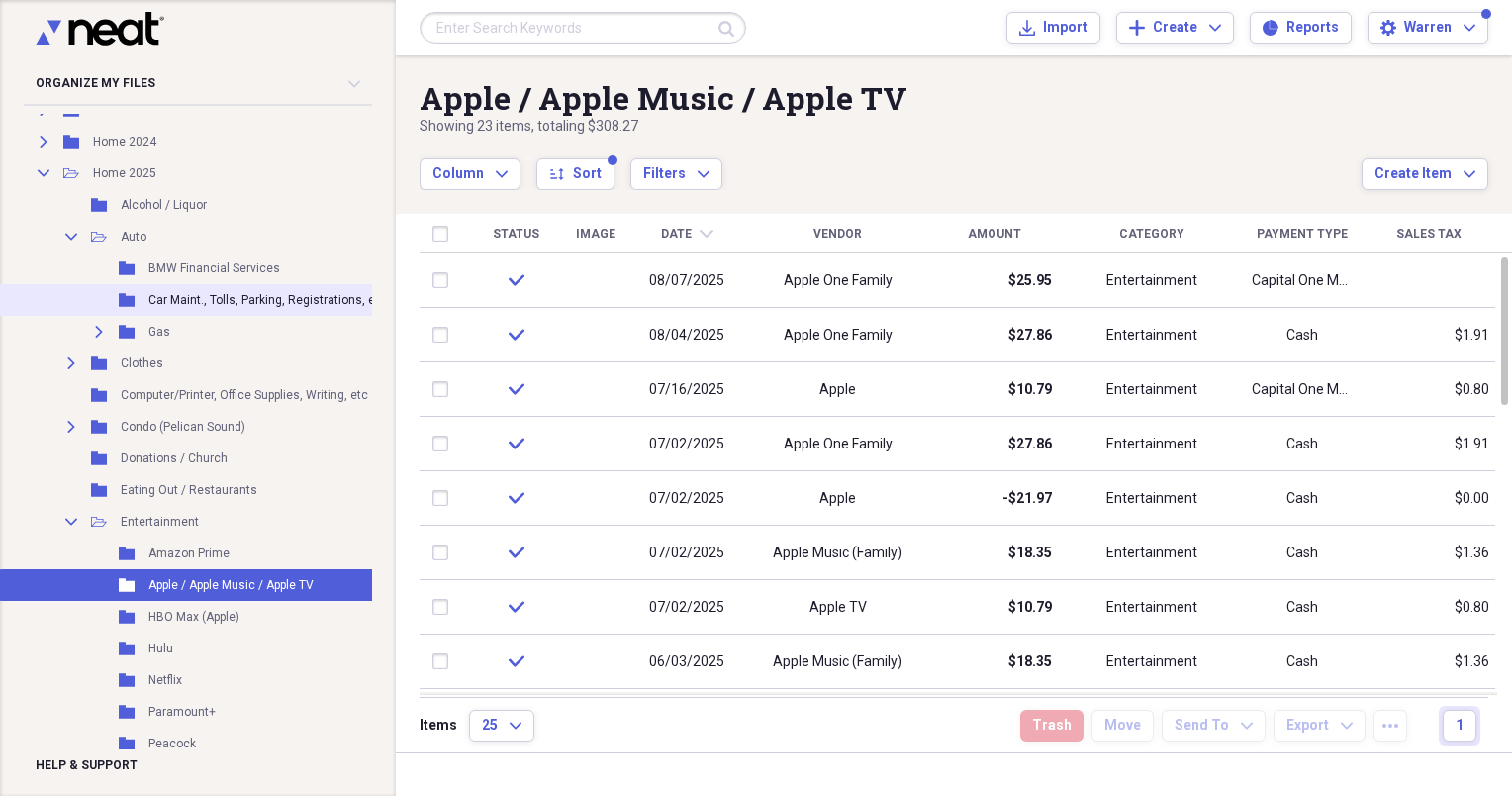 click on "Car Maint., Tolls, Parking, Registrations, etc." at bounding box center (268, 300) 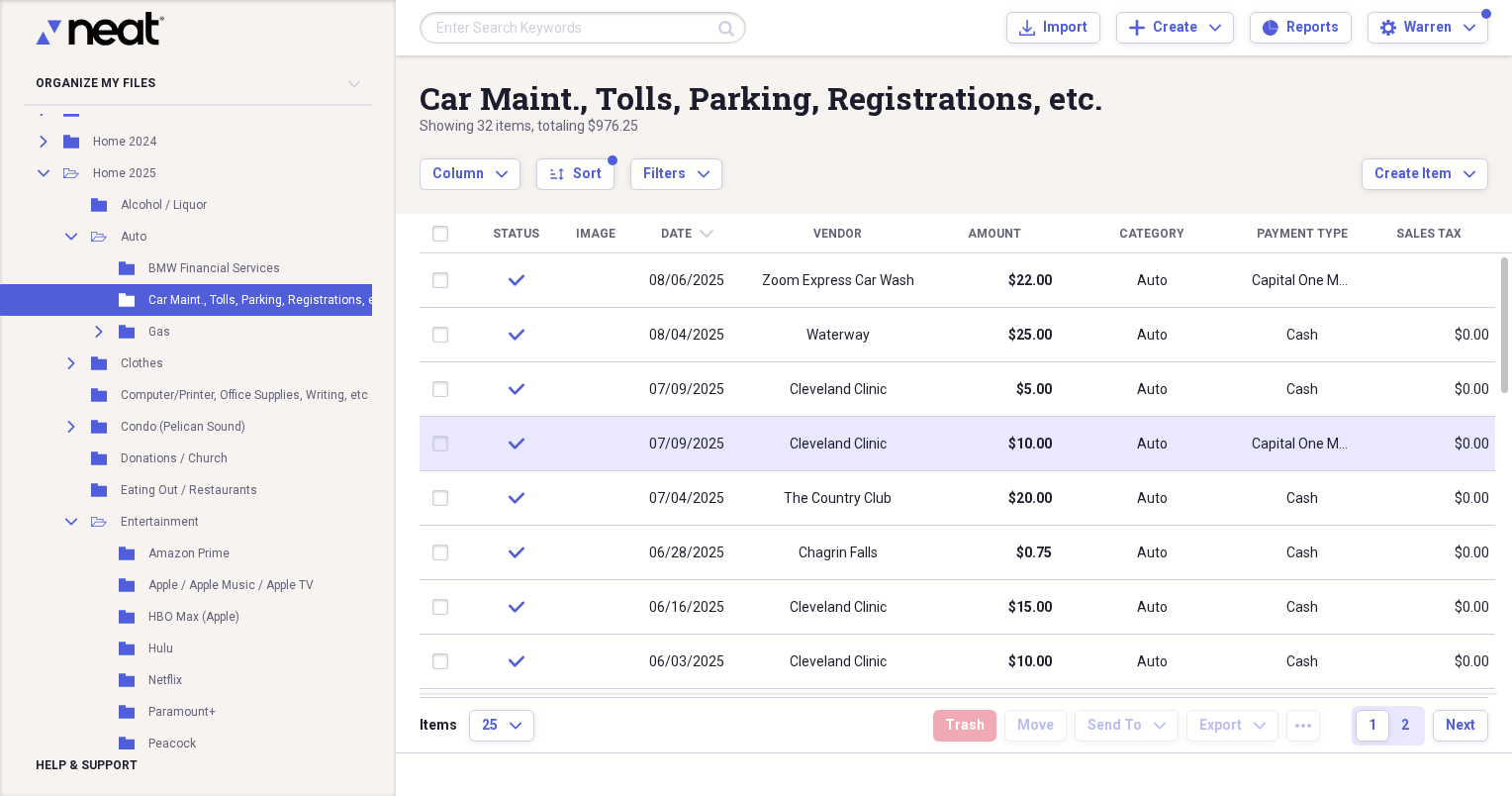 click on "Cleveland Clinic" at bounding box center [838, 445] 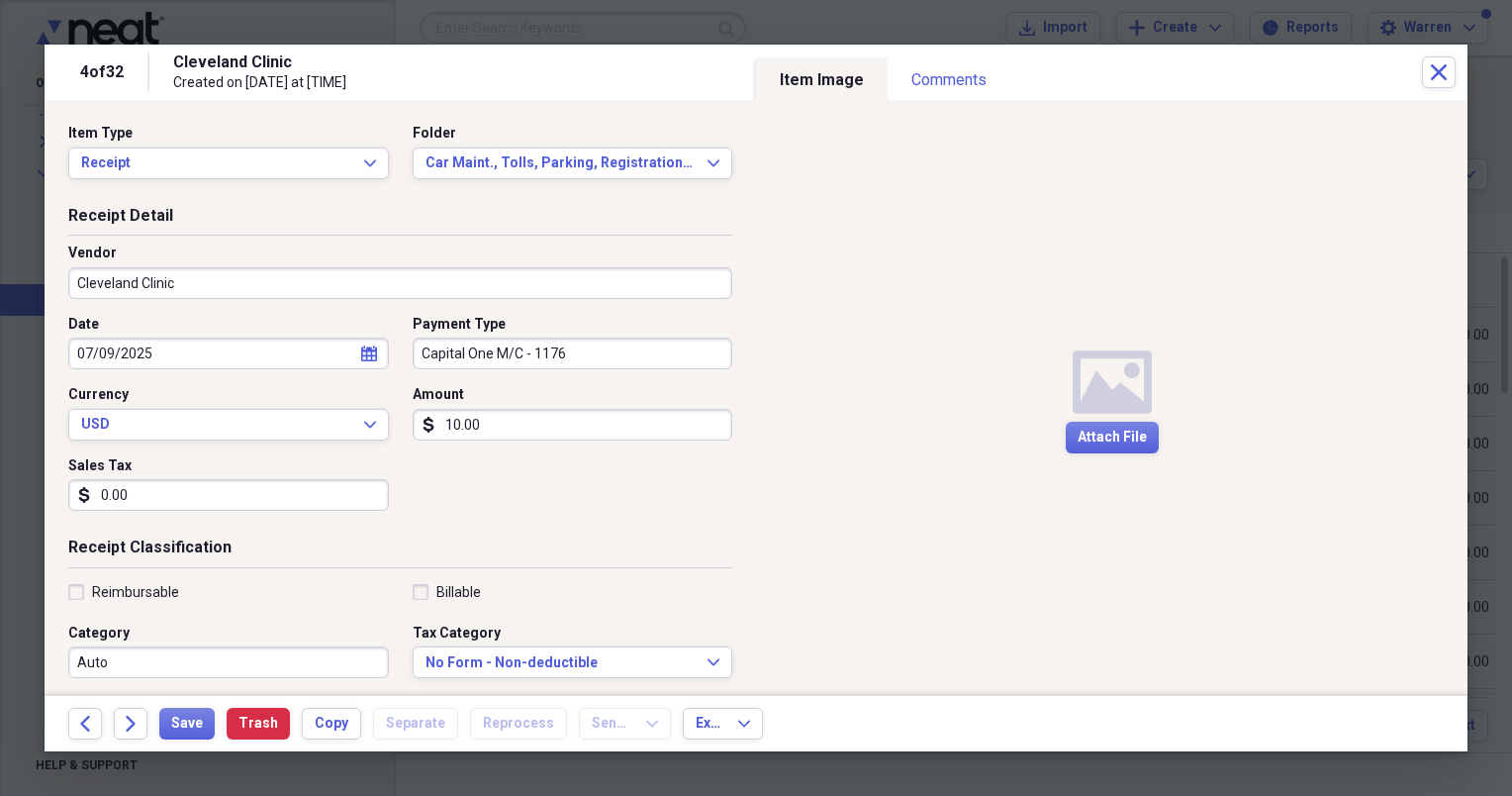 click 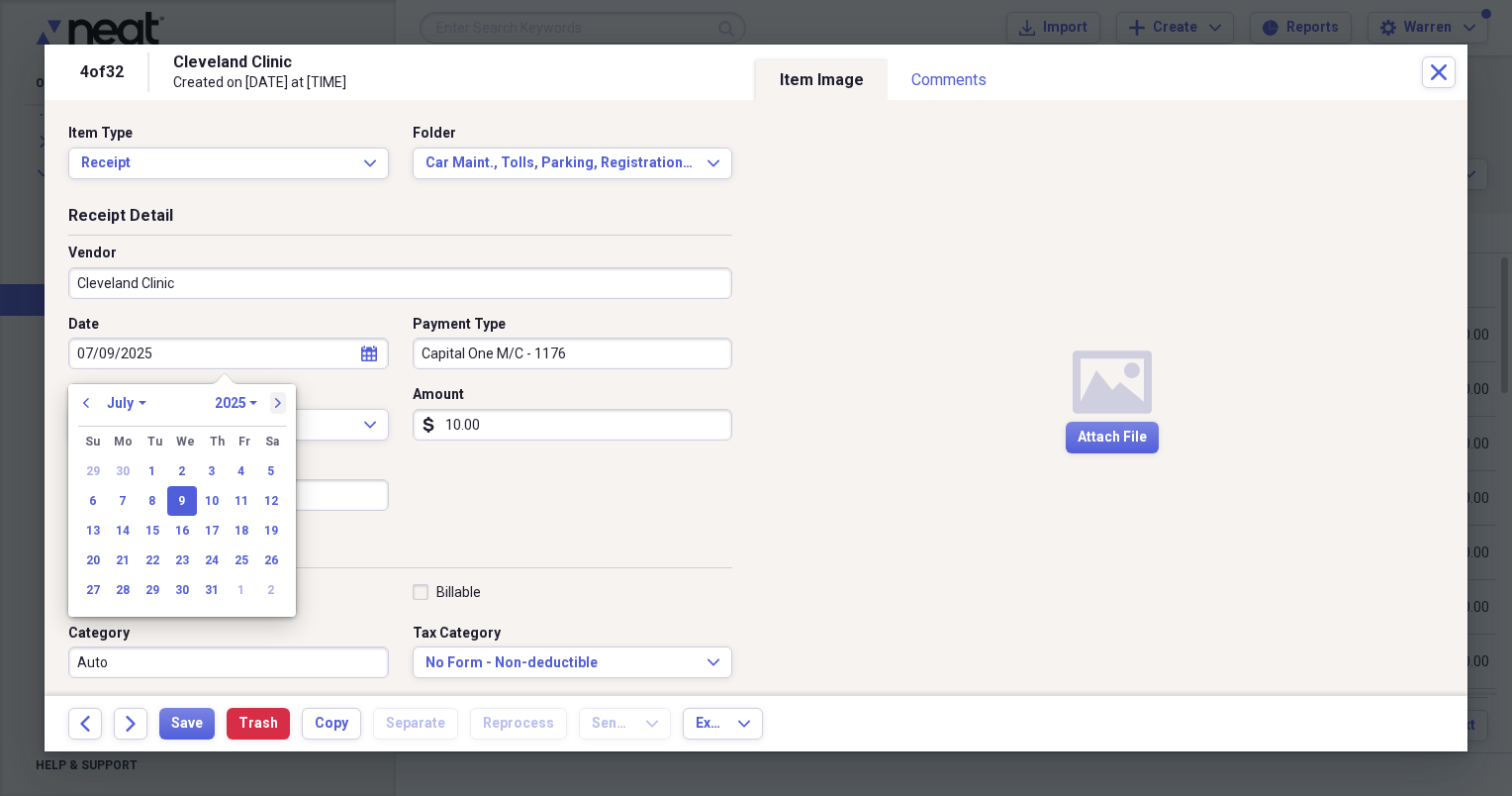 click on "next" at bounding box center [278, 403] 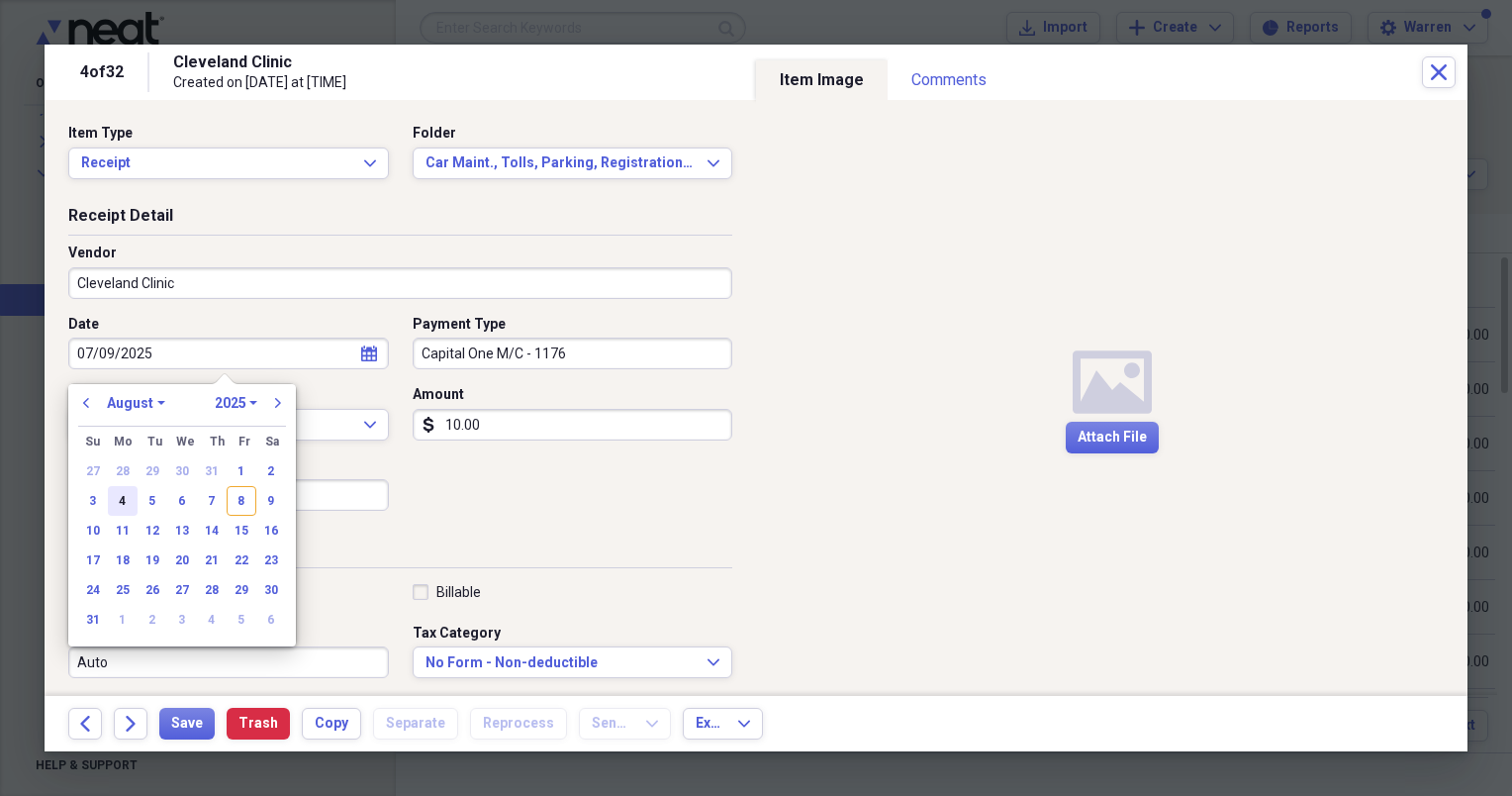 click on "4" at bounding box center [123, 501] 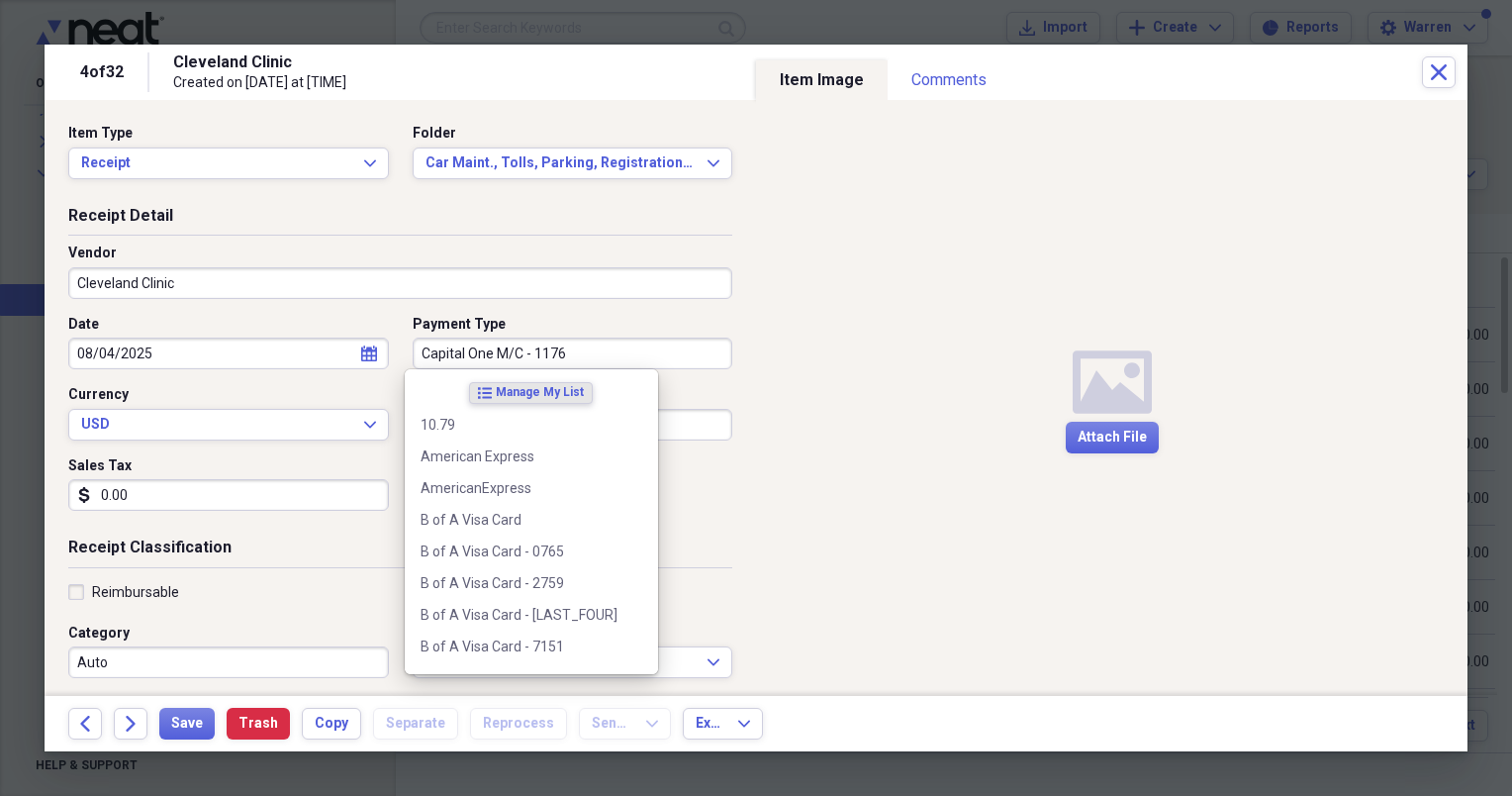 click on "Capital One M/C - 1176" at bounding box center (573, 353) 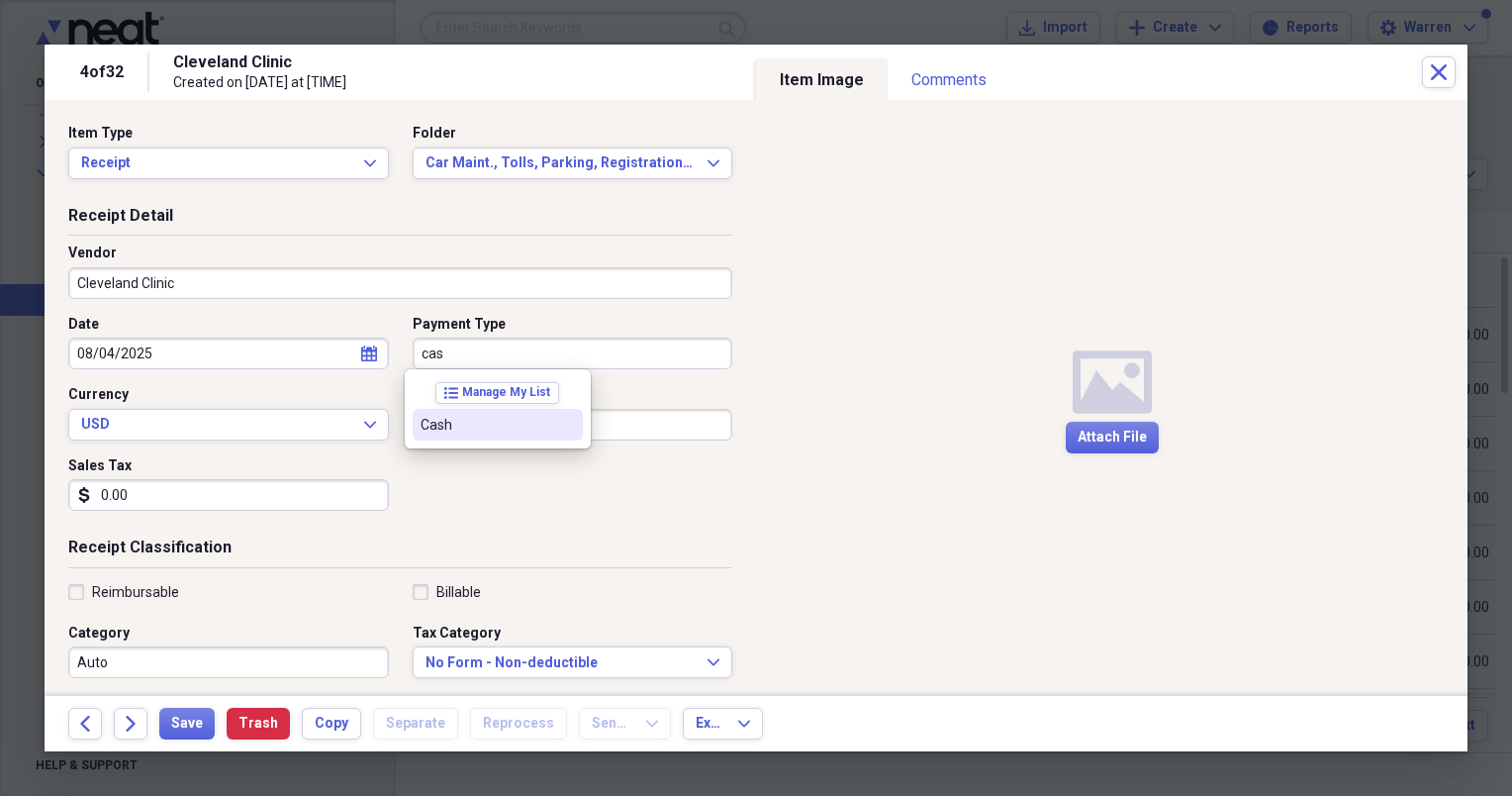 click on "Cash" at bounding box center (486, 425) 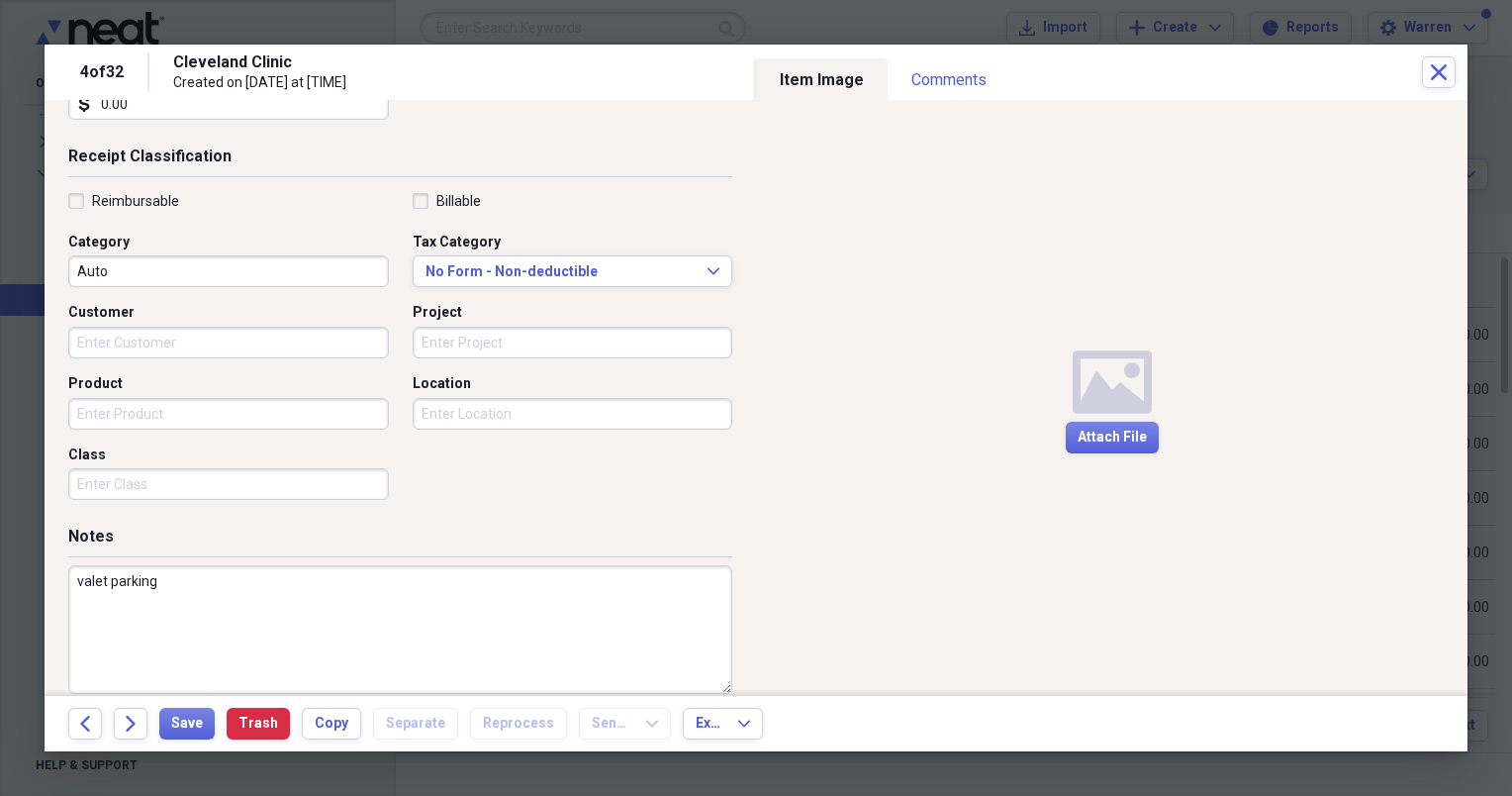 scroll, scrollTop: 413, scrollLeft: 0, axis: vertical 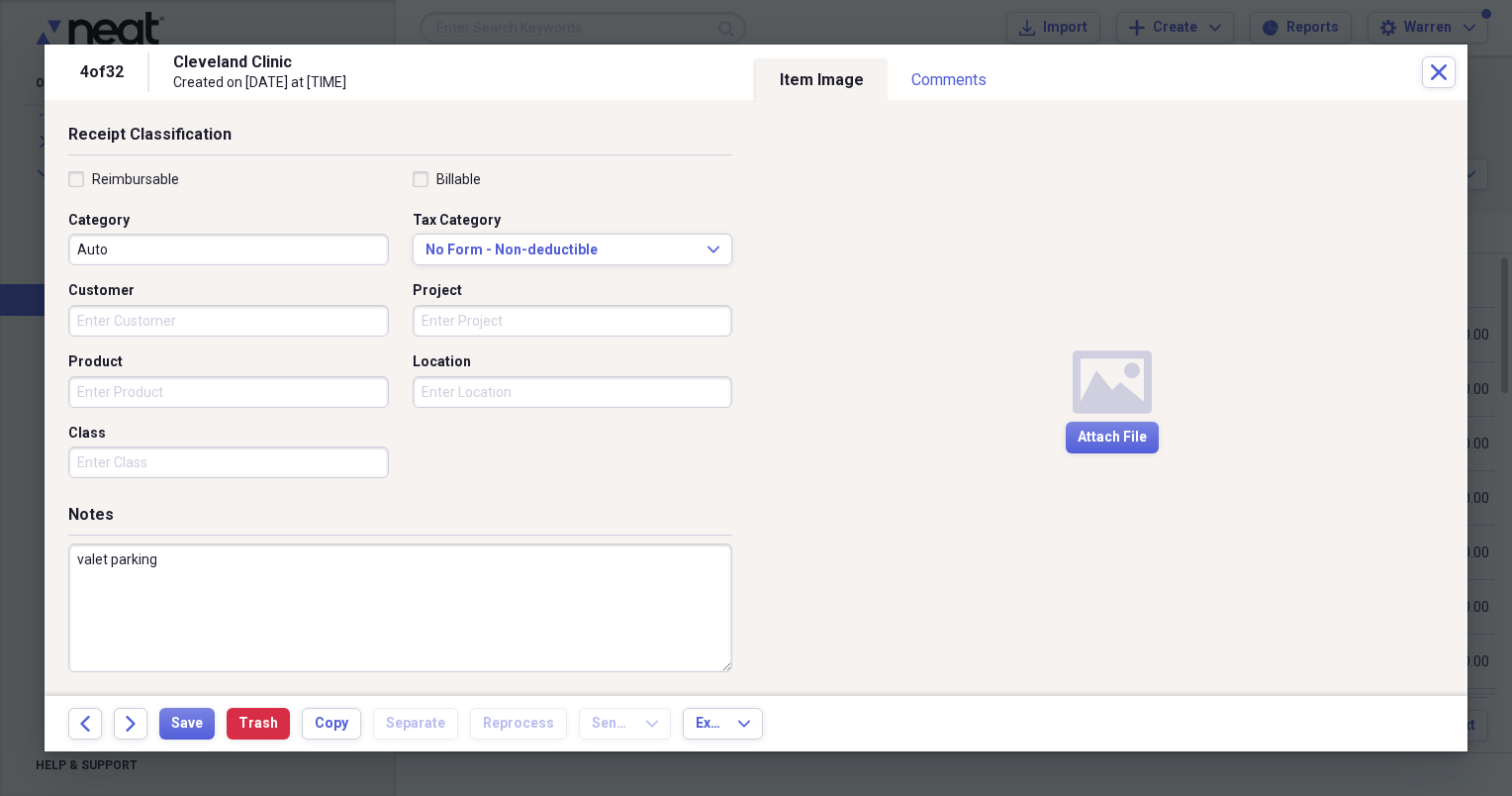 click on "valet parking" at bounding box center (400, 608) 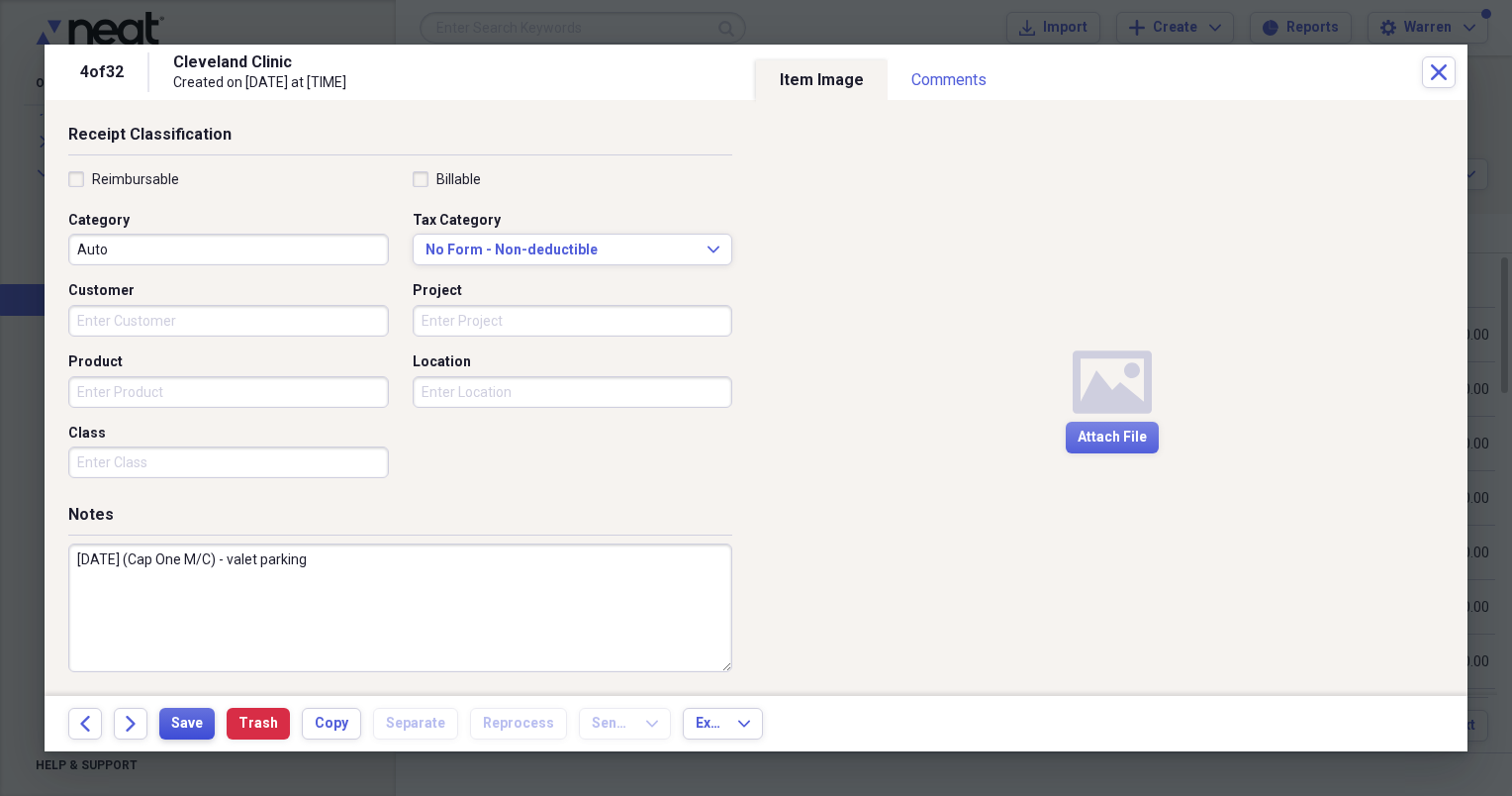 type on "[DATE] (Cap One M/C) - valet parking" 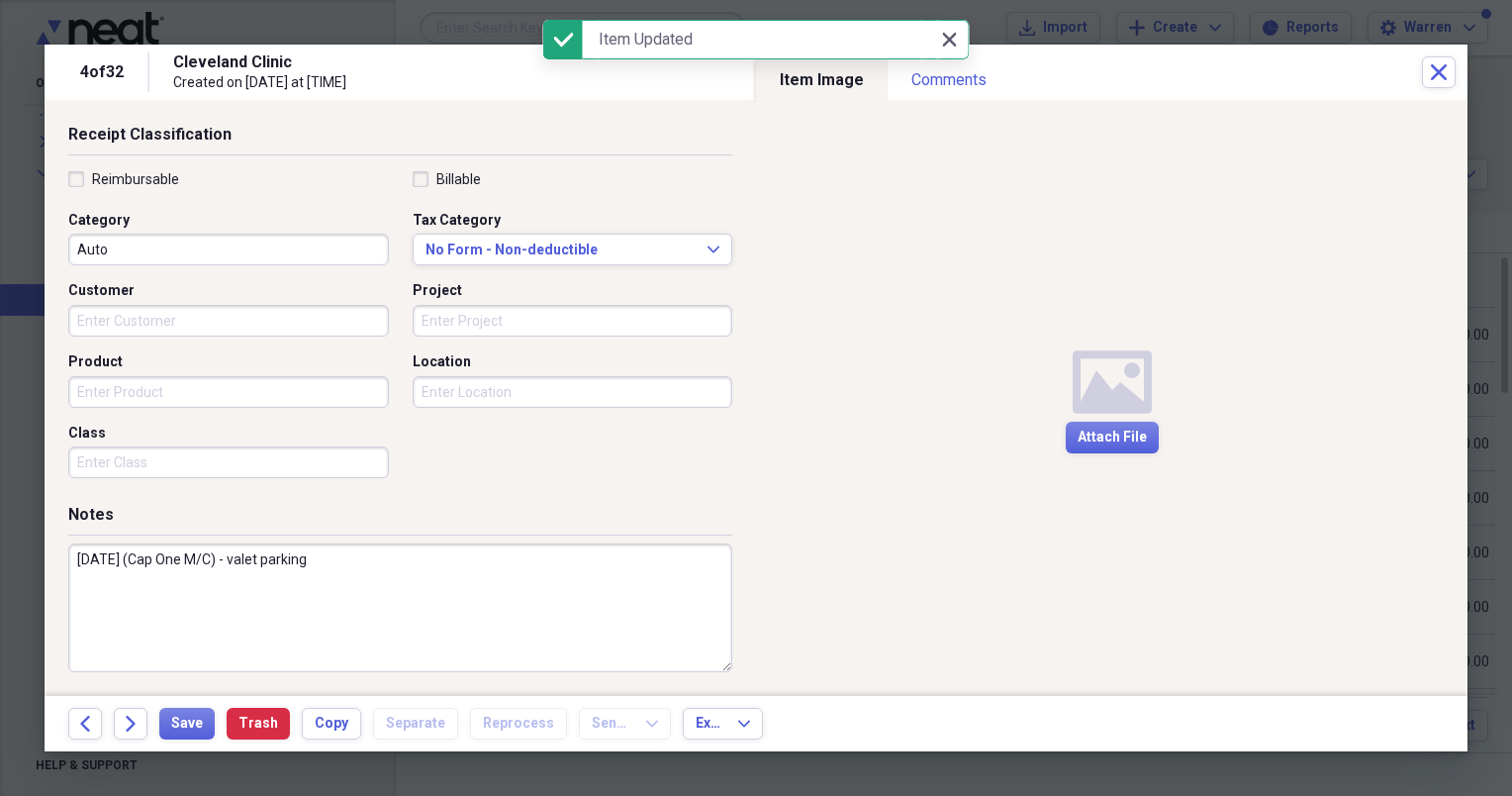 click on "Close" 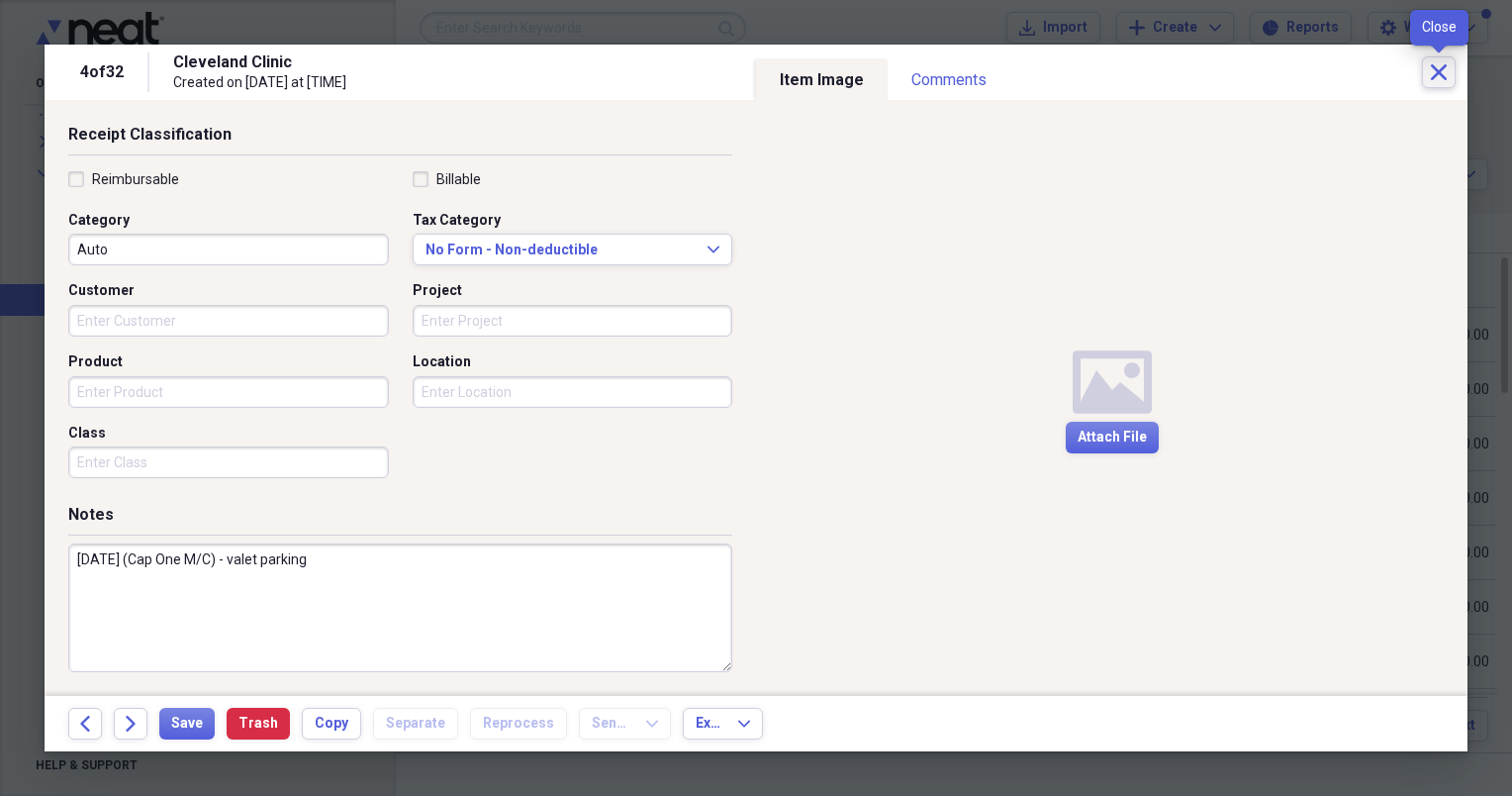 click on "Close" 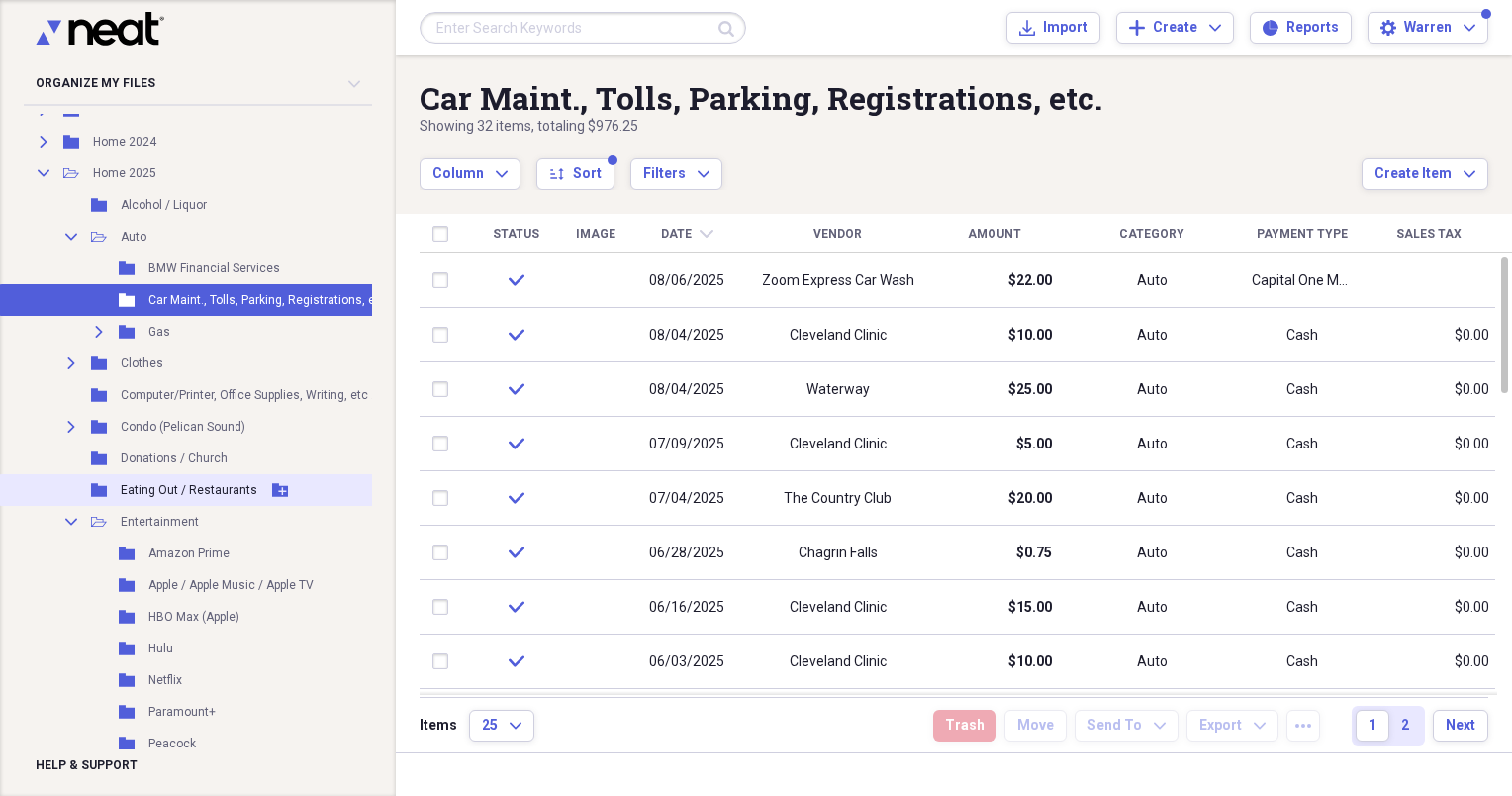 click on "Eating Out / Restaurants" at bounding box center [189, 490] 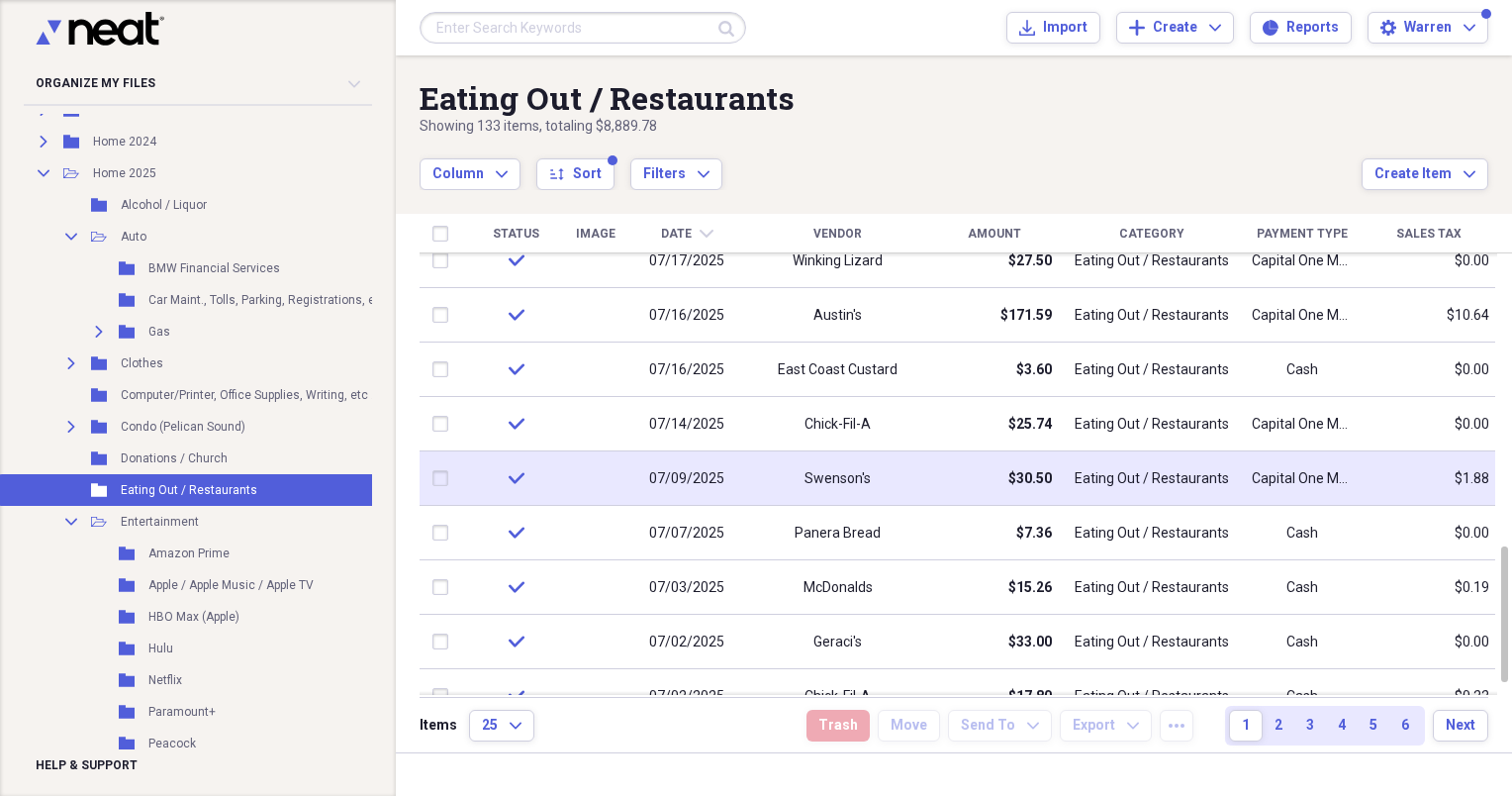 click on "Swenson's" at bounding box center (837, 479) 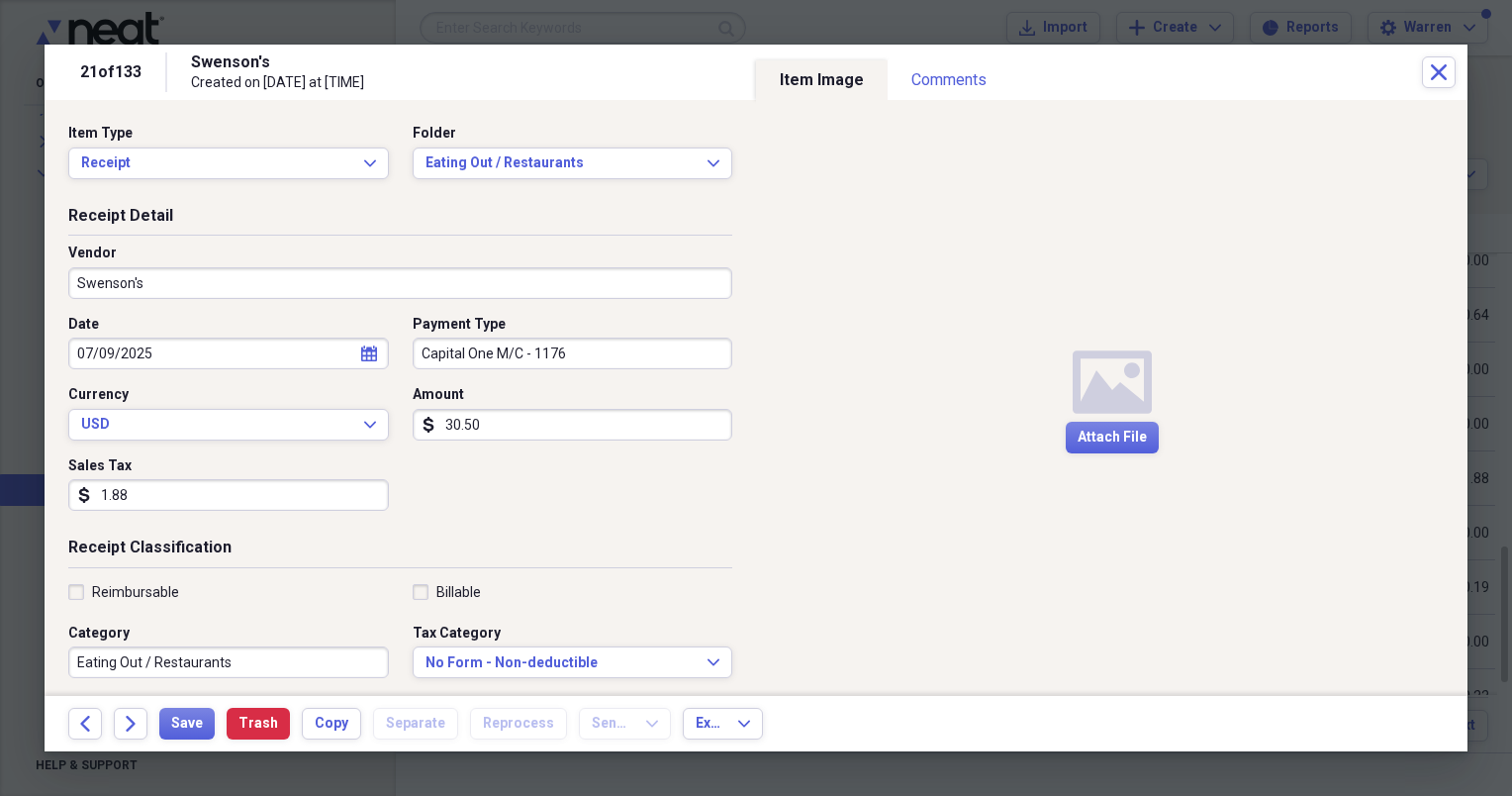 click on "calendar" 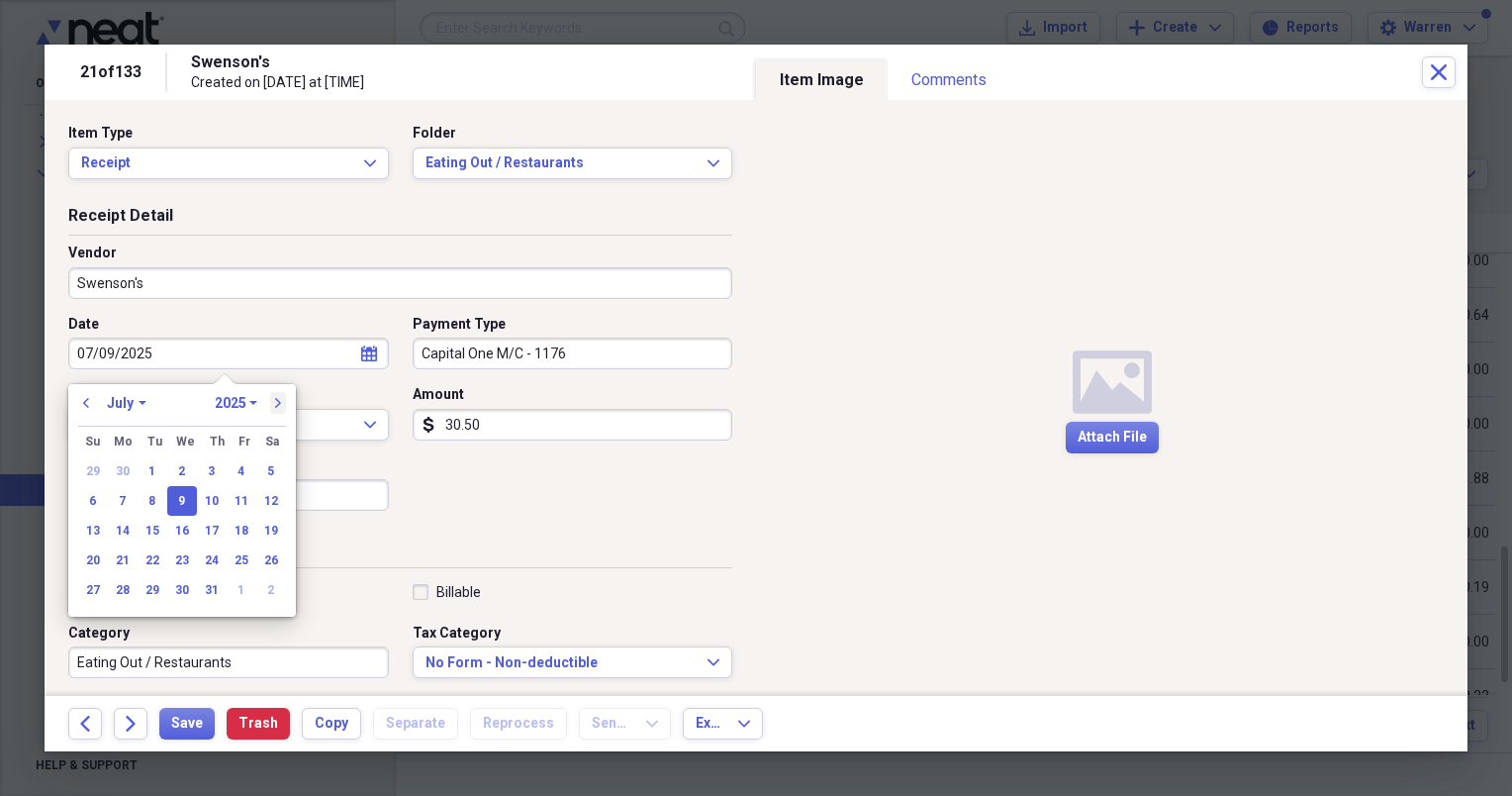 click on "next" at bounding box center [278, 403] 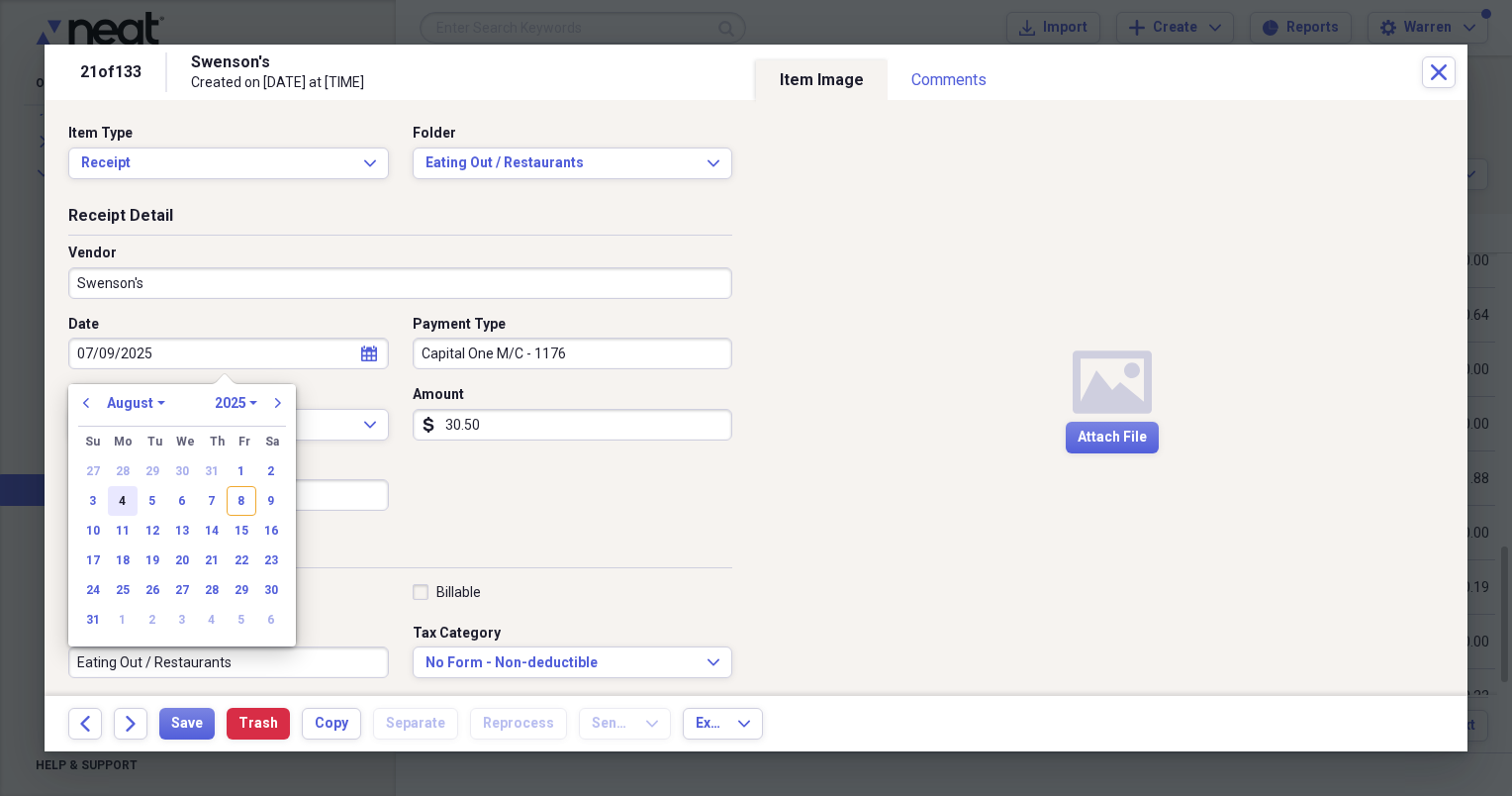 click on "4" at bounding box center [123, 501] 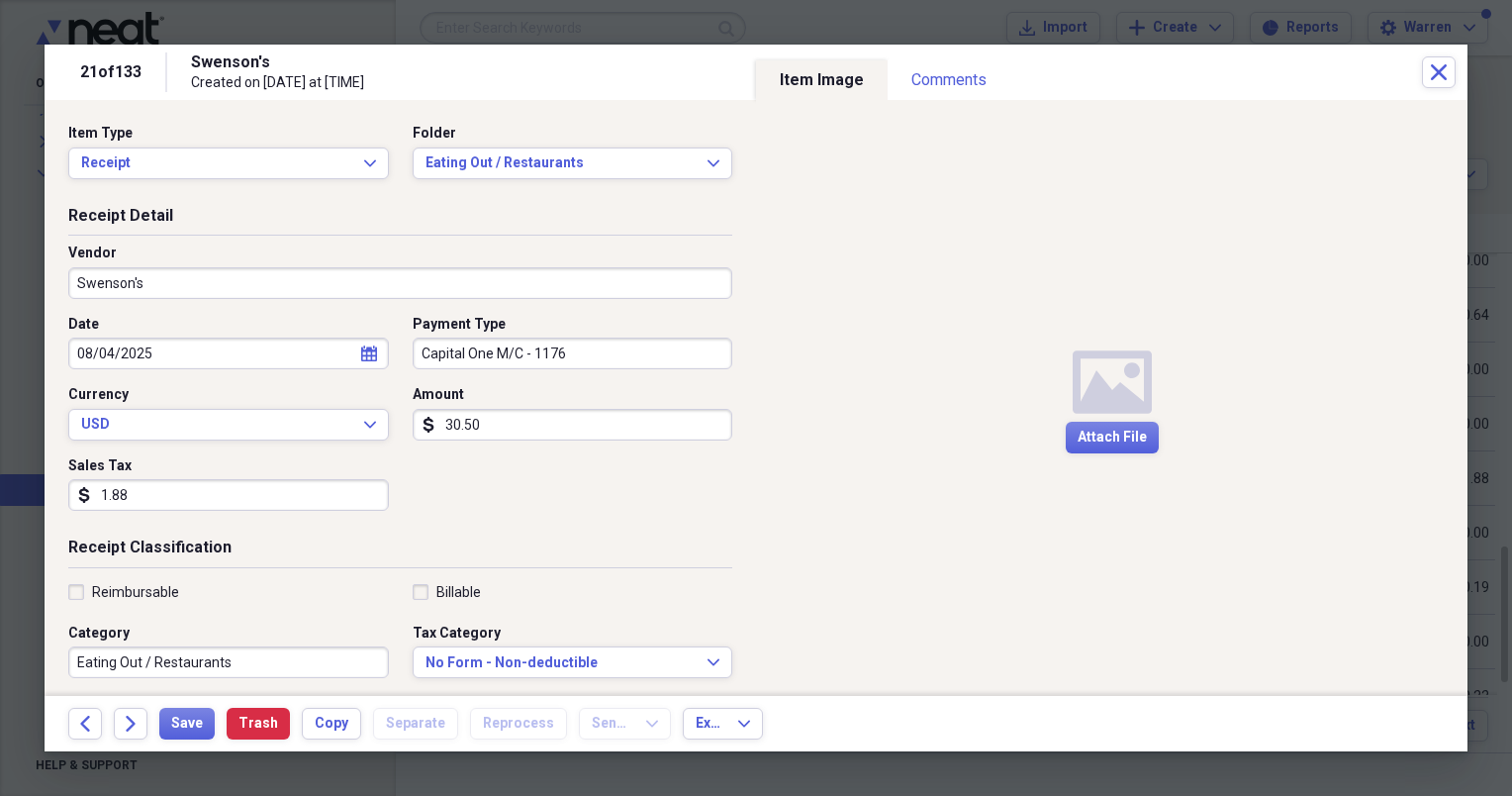 type on "08/04/2025" 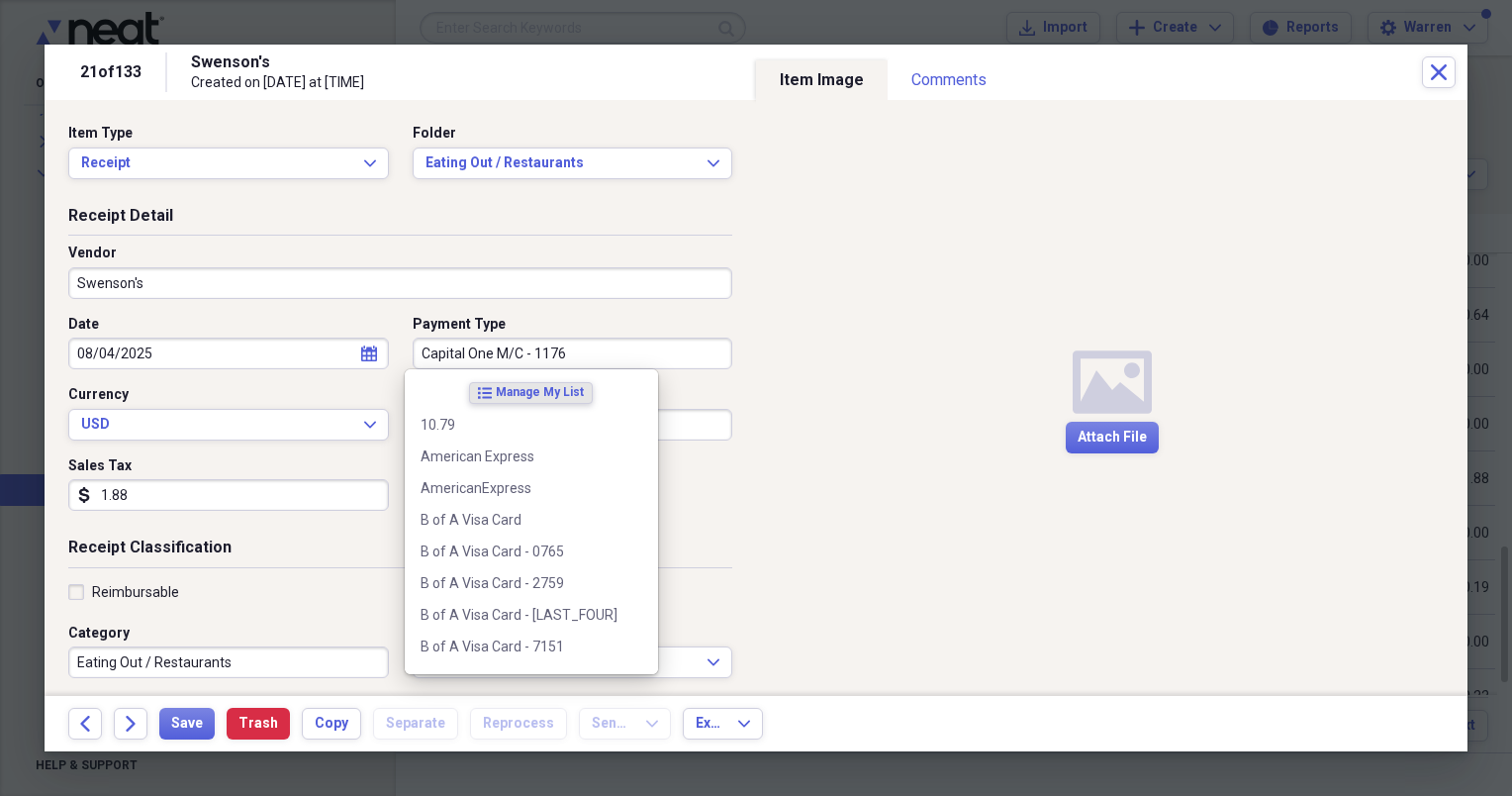 click on "Capital One M/C - 1176" at bounding box center (573, 353) 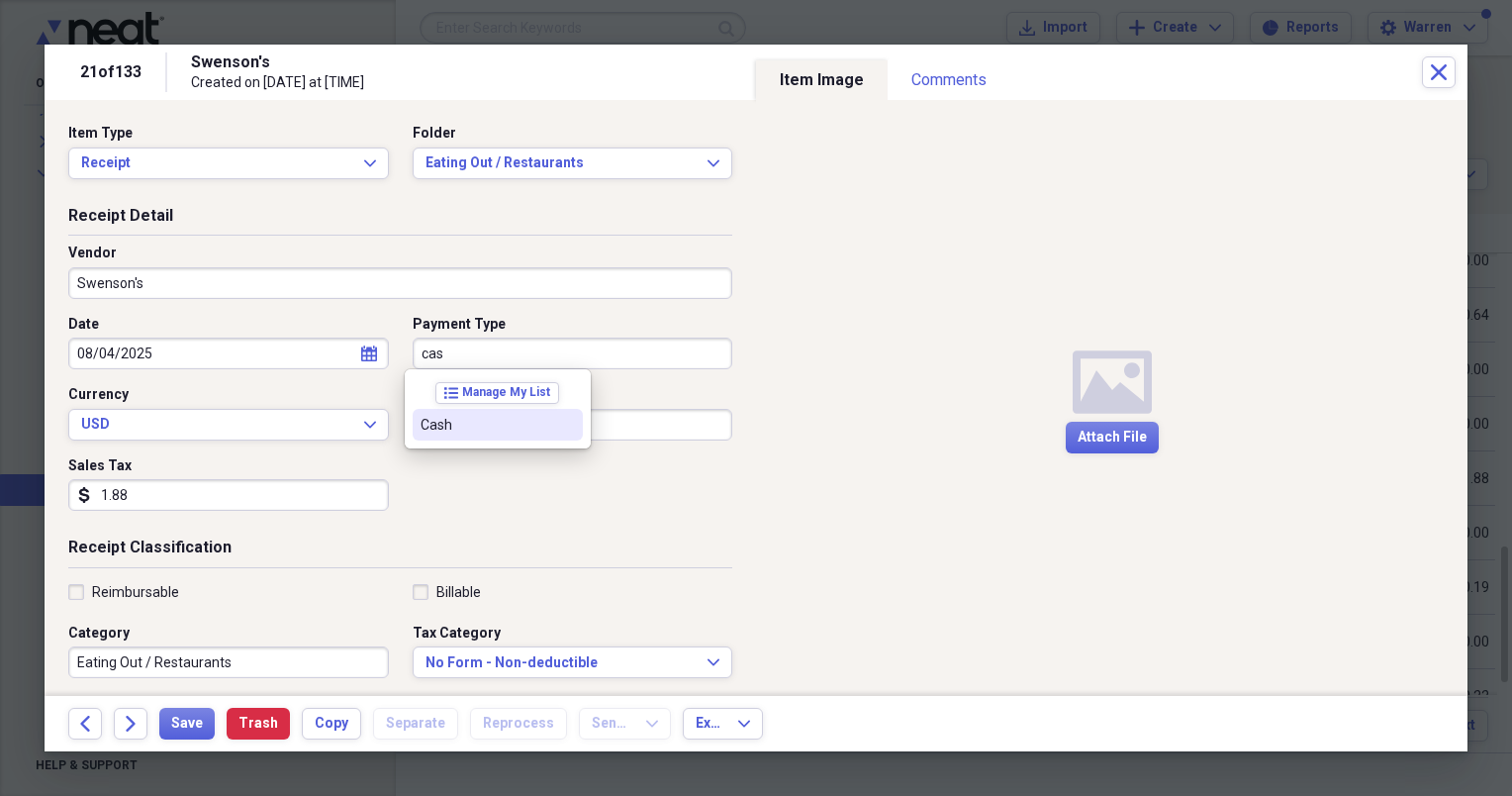 click on "Cash" at bounding box center [486, 425] 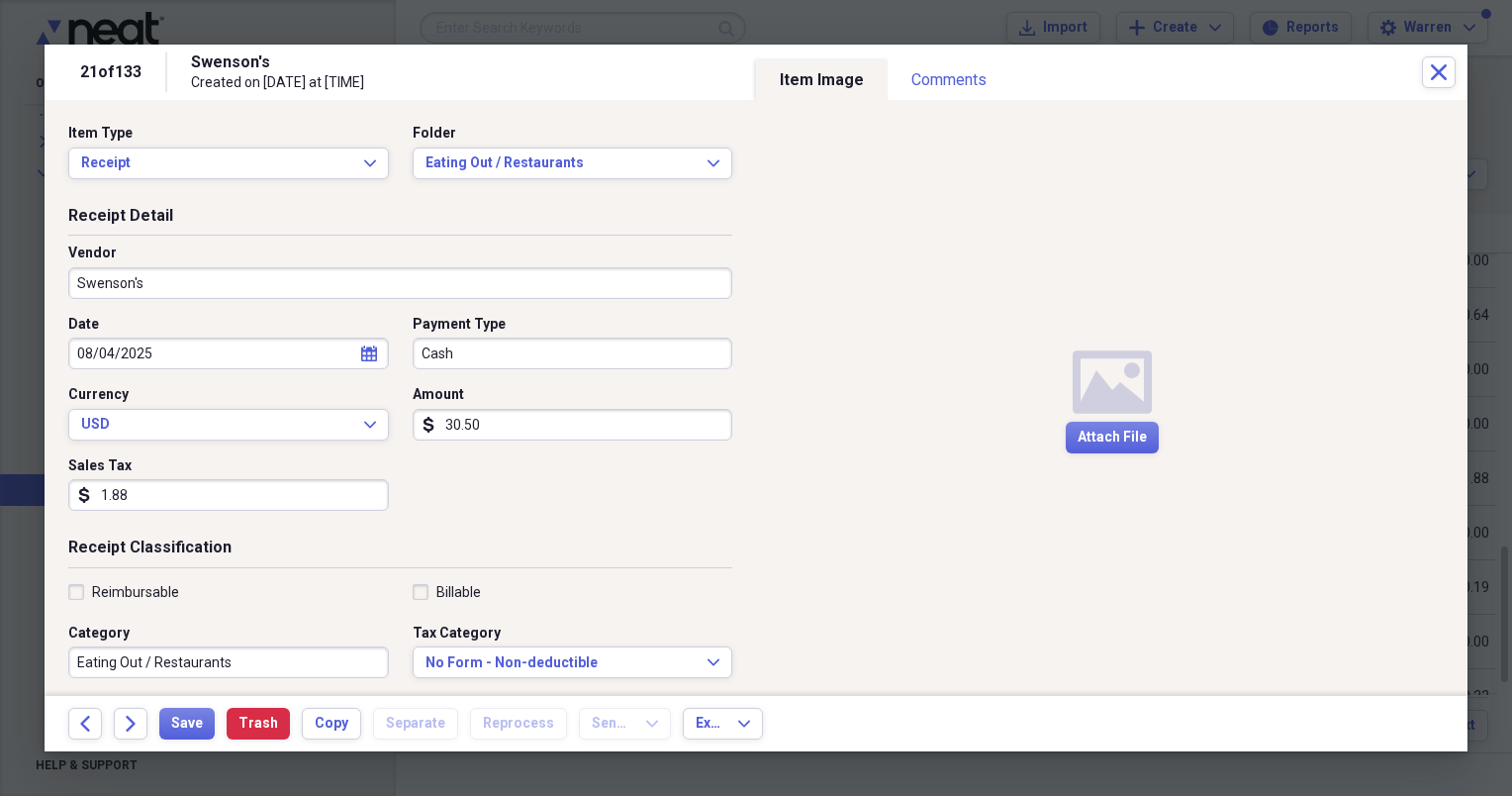 click on "30.50" at bounding box center [573, 425] 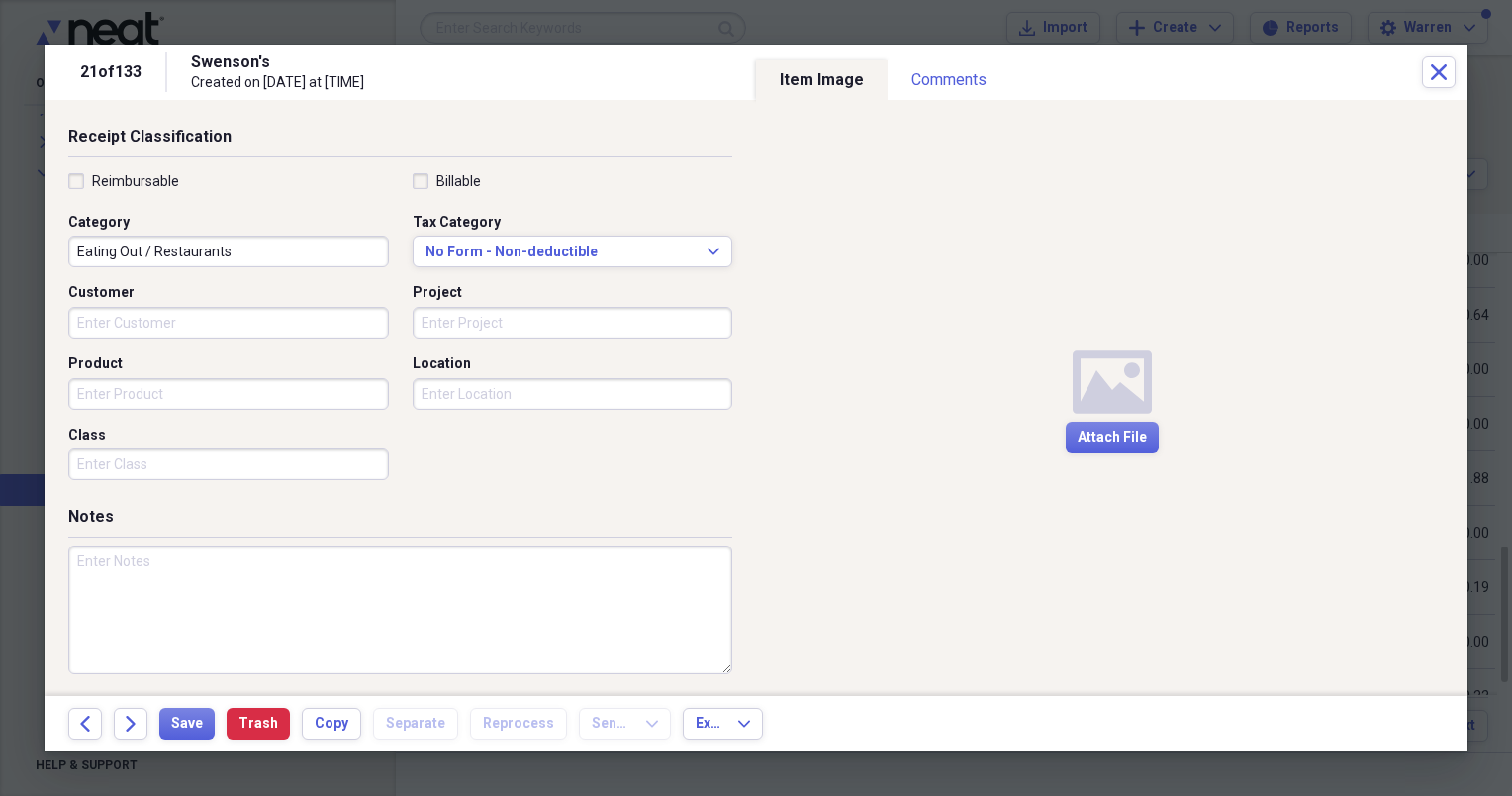 scroll, scrollTop: 413, scrollLeft: 0, axis: vertical 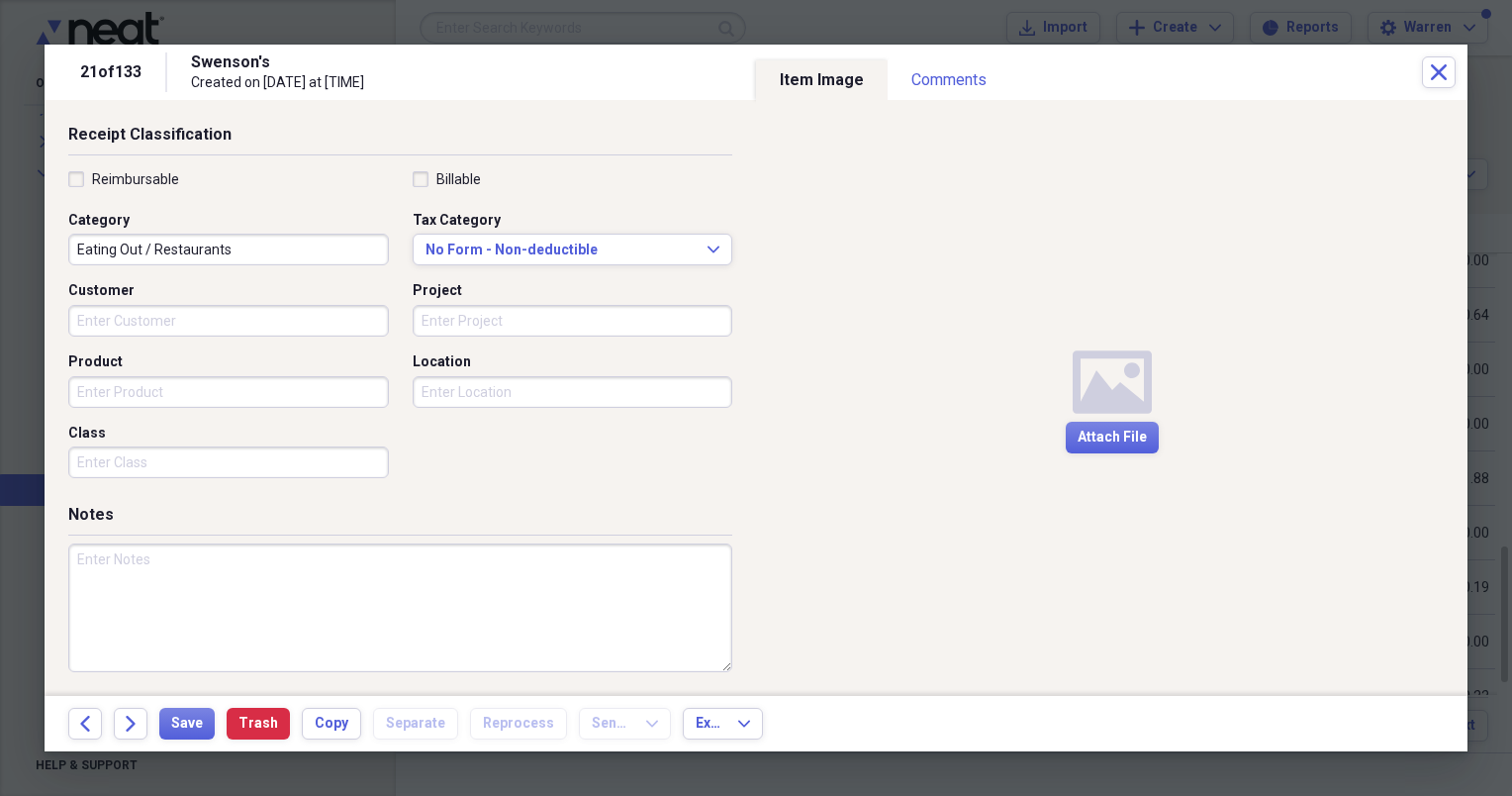 type on "30.13" 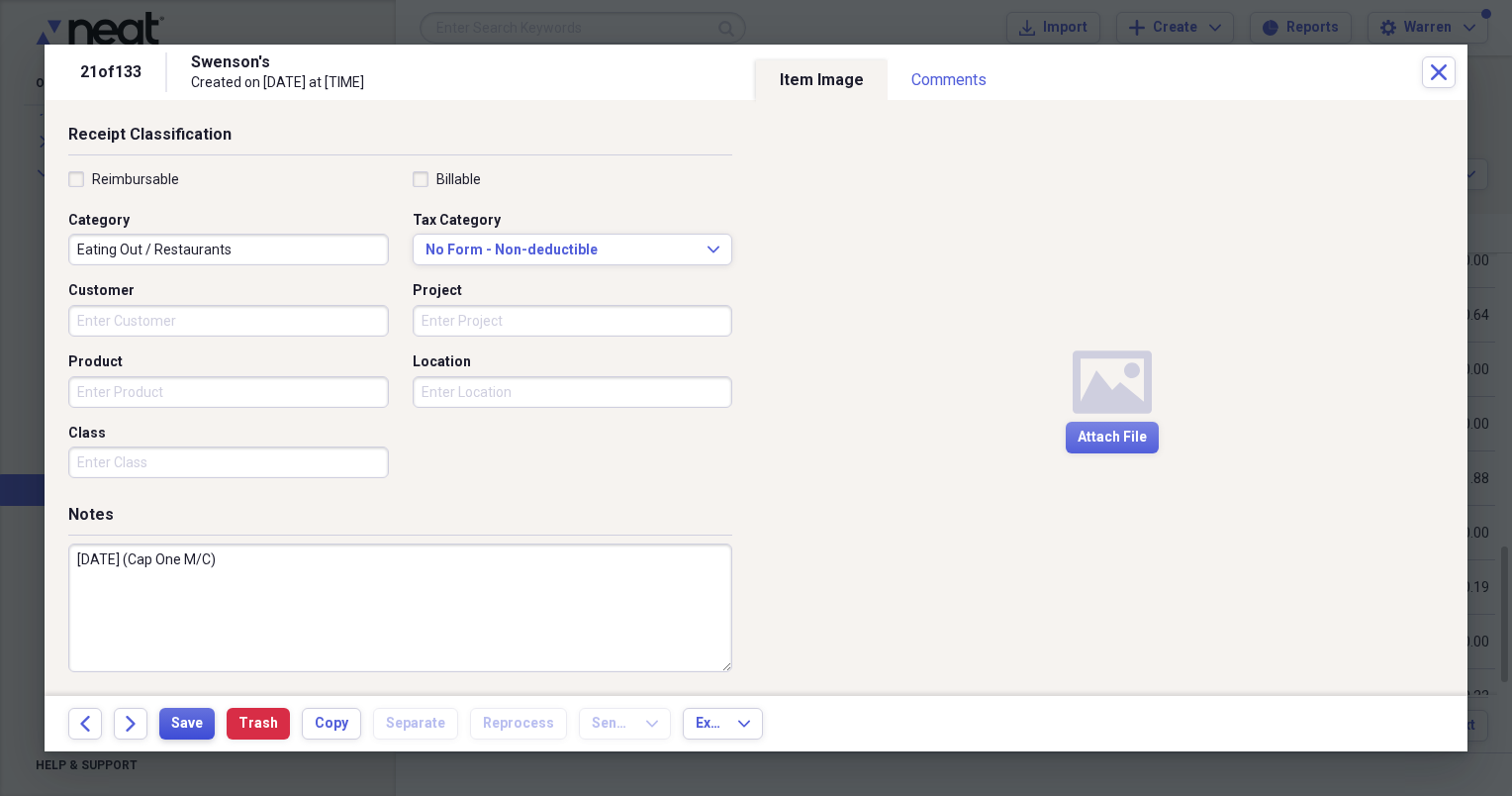 type on "[DATE] (Cap One M/C)" 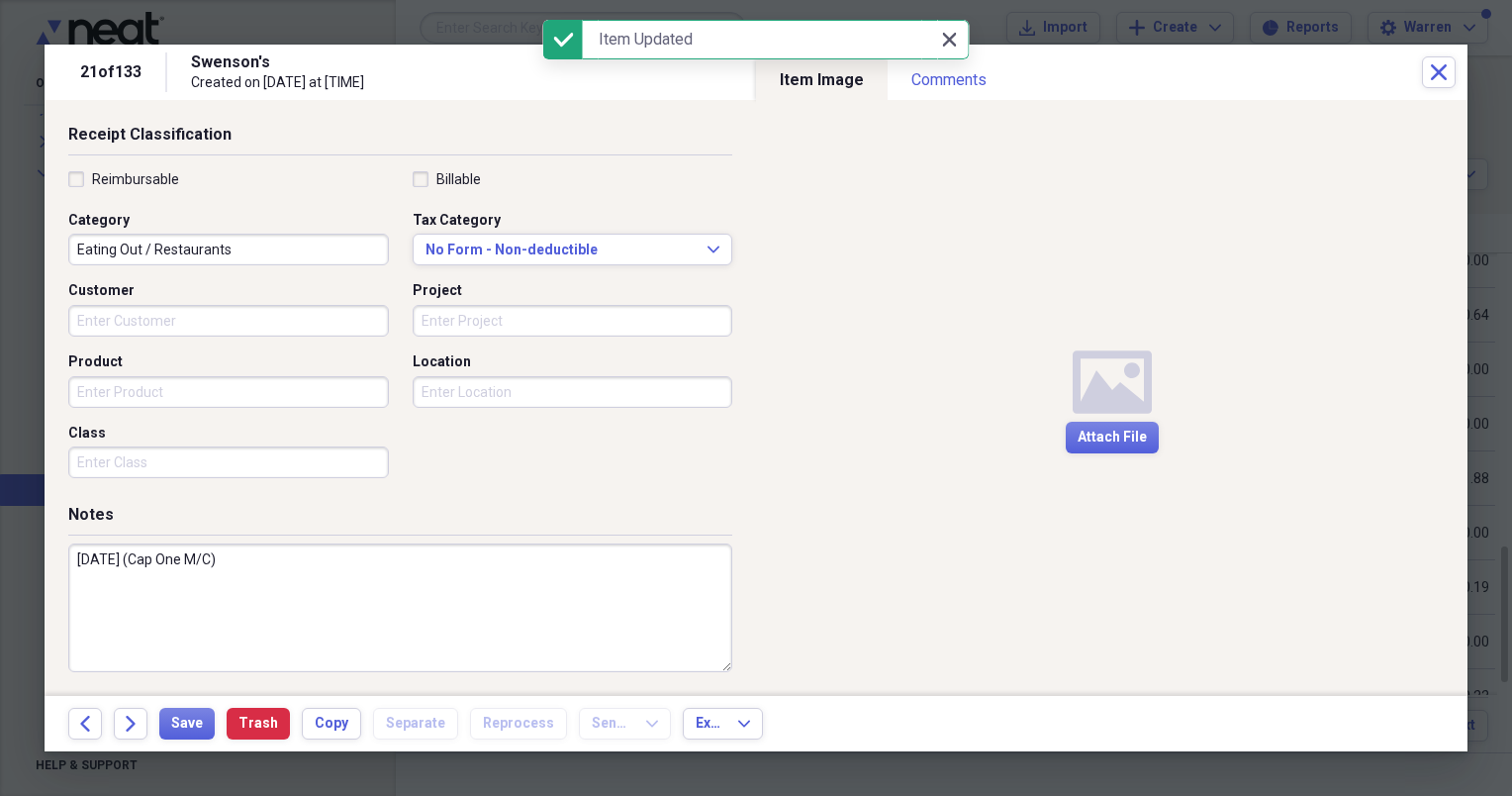 click on "Close Close" at bounding box center [949, 40] 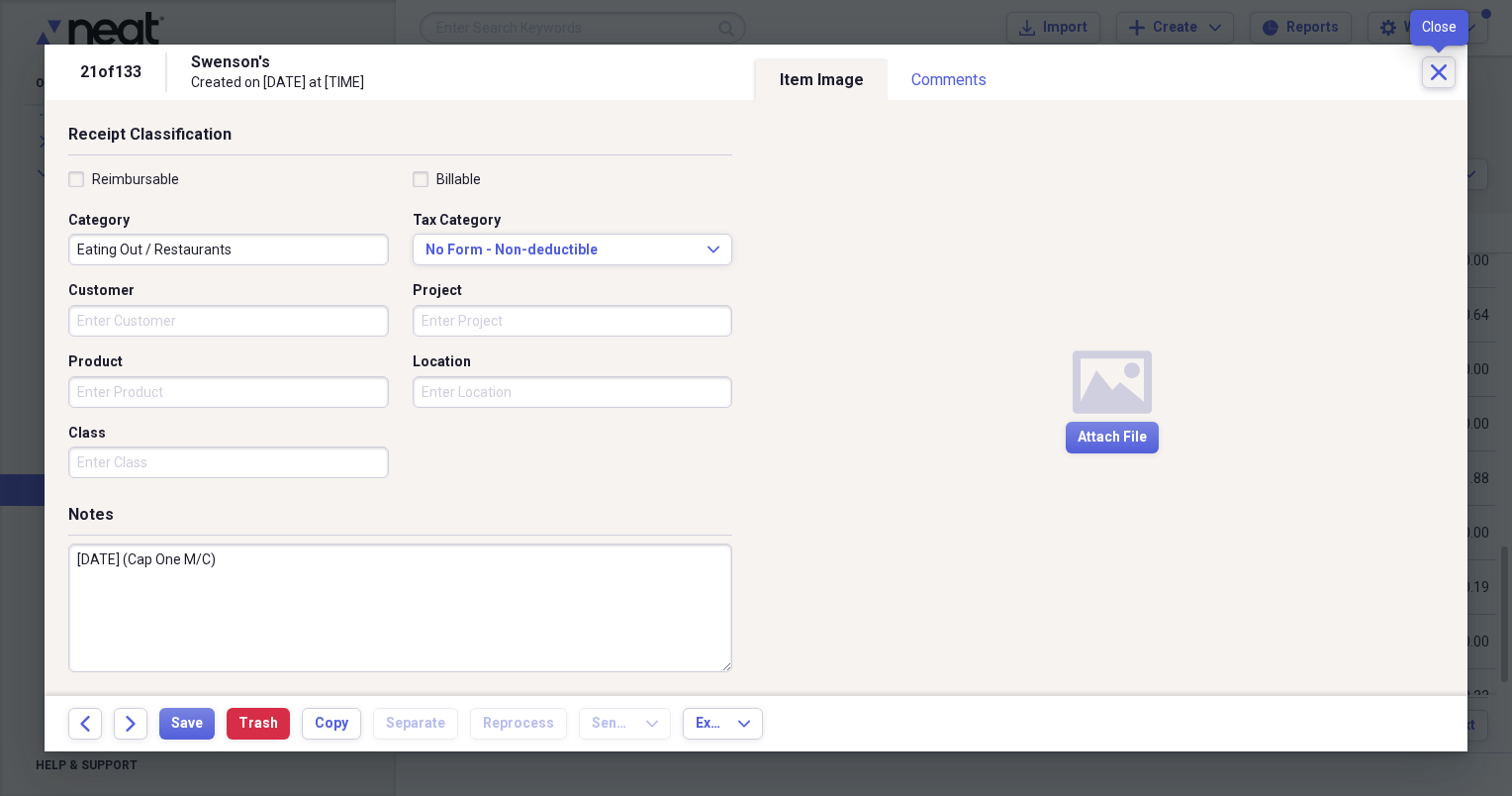 click on "Close" 